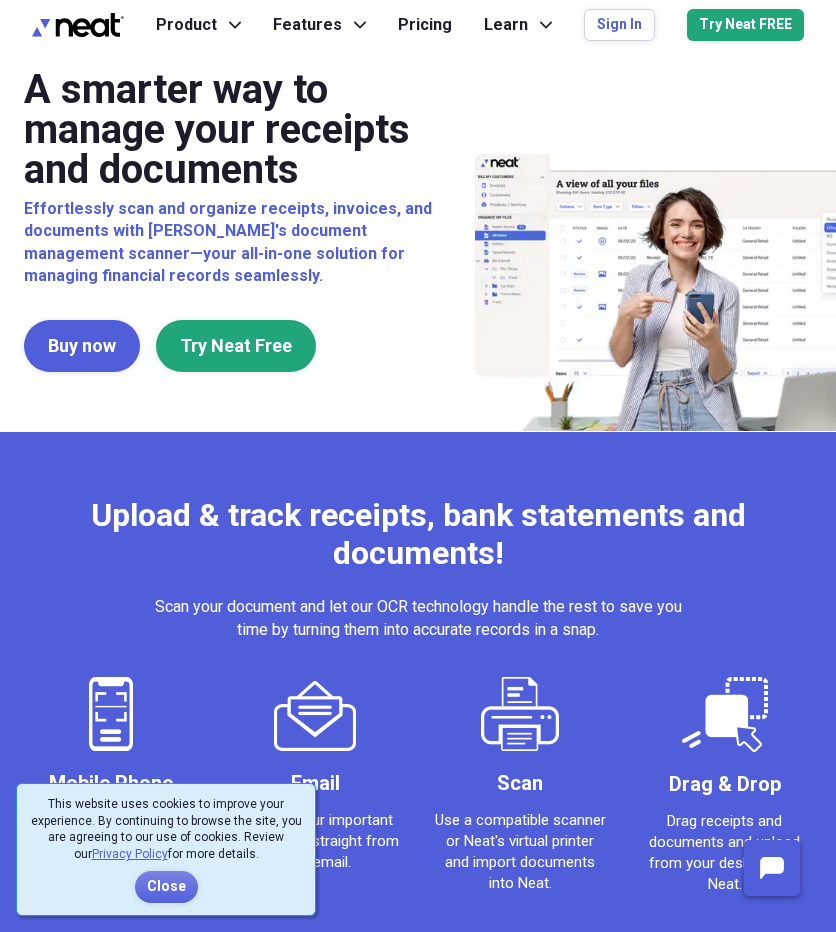 scroll, scrollTop: 0, scrollLeft: 0, axis: both 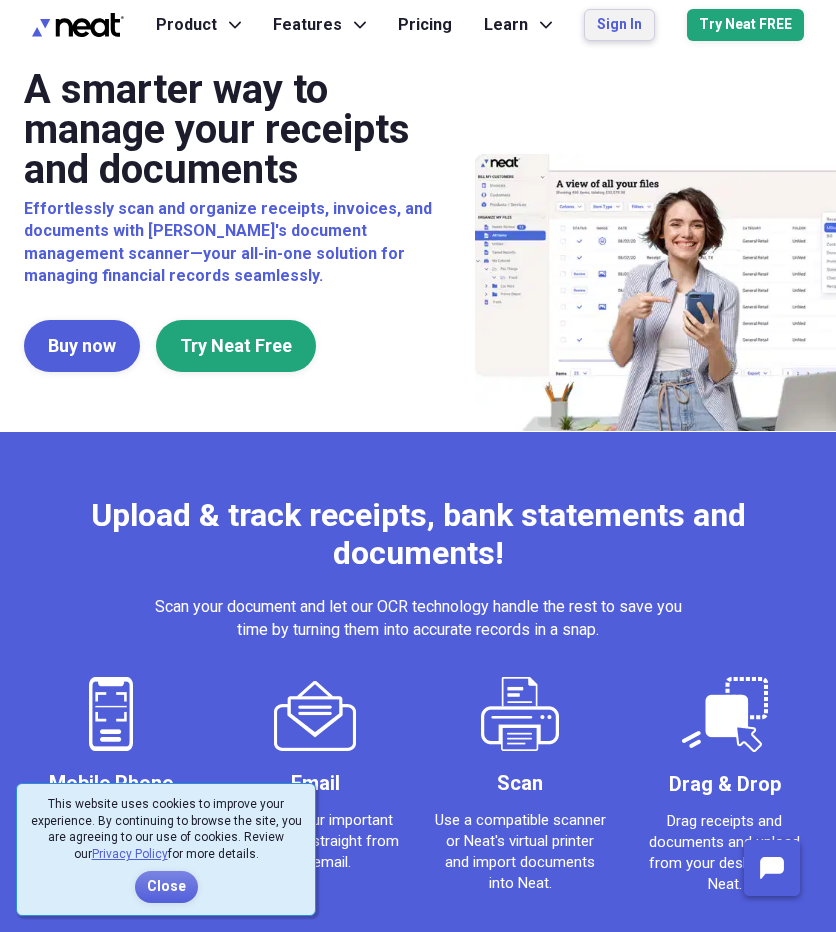 drag, startPoint x: 0, startPoint y: 0, endPoint x: 612, endPoint y: 22, distance: 612.3953 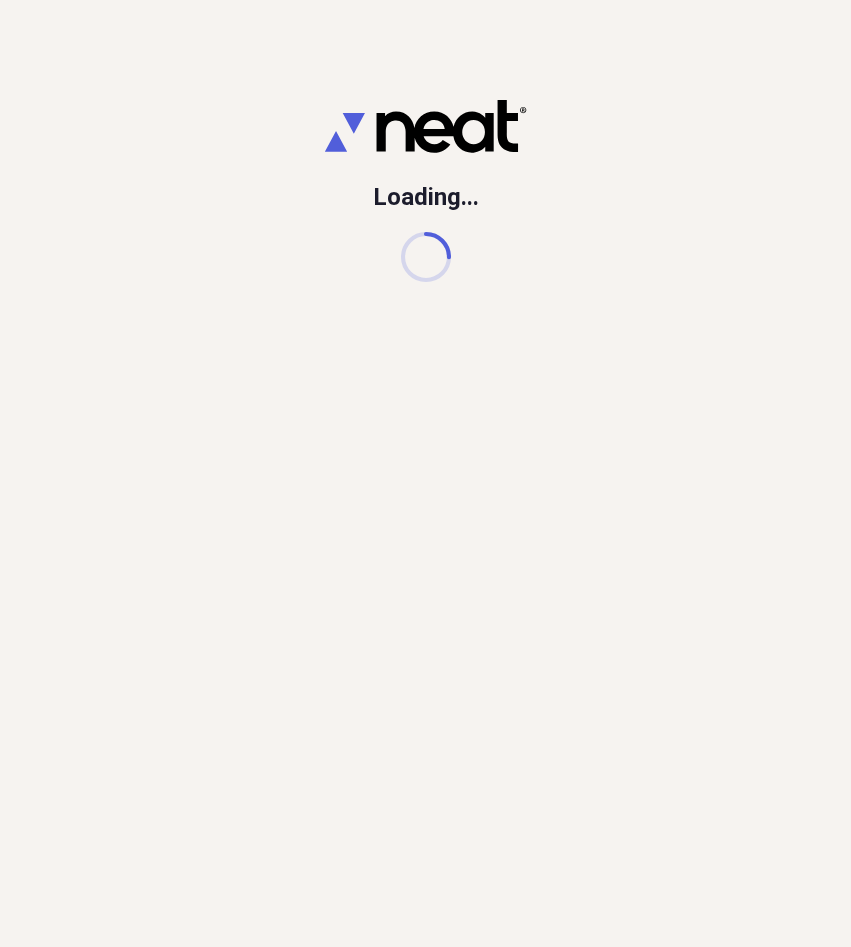 scroll, scrollTop: 0, scrollLeft: 0, axis: both 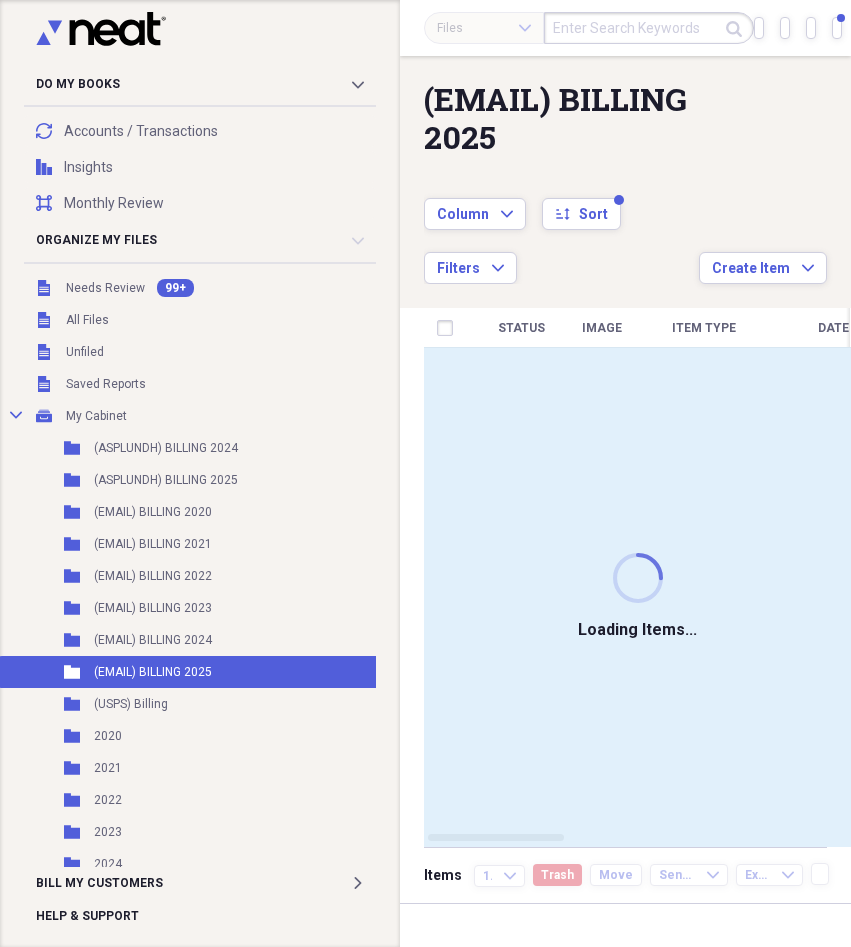 click at bounding box center [649, 28] 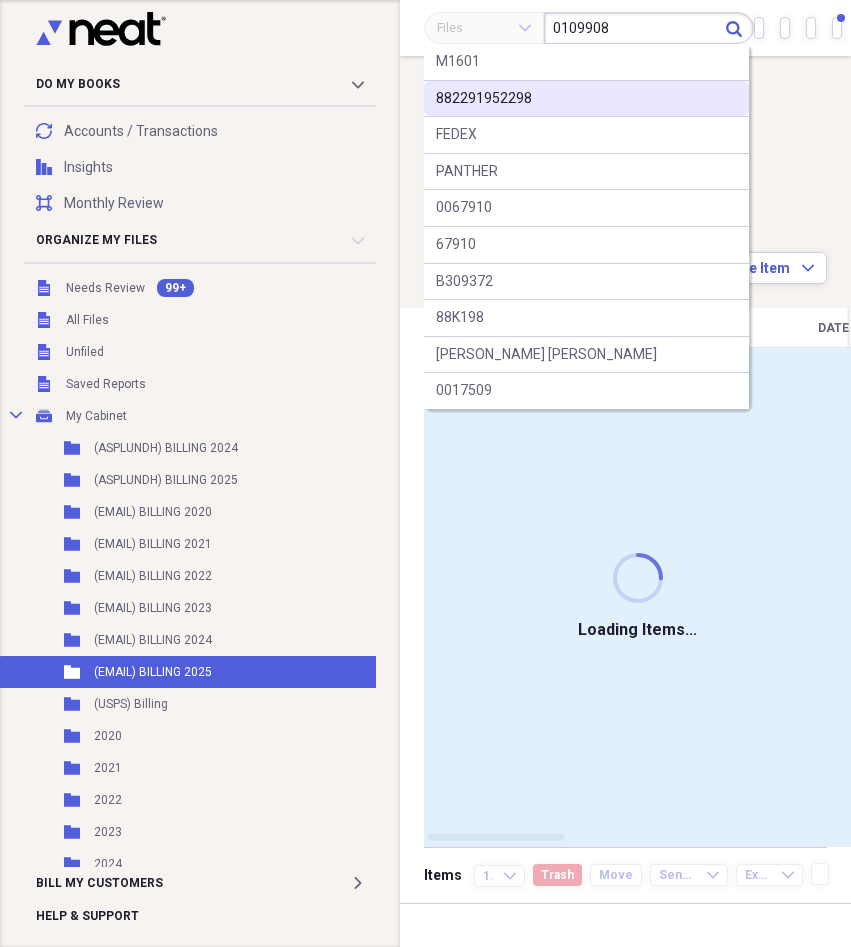 type on "0109908" 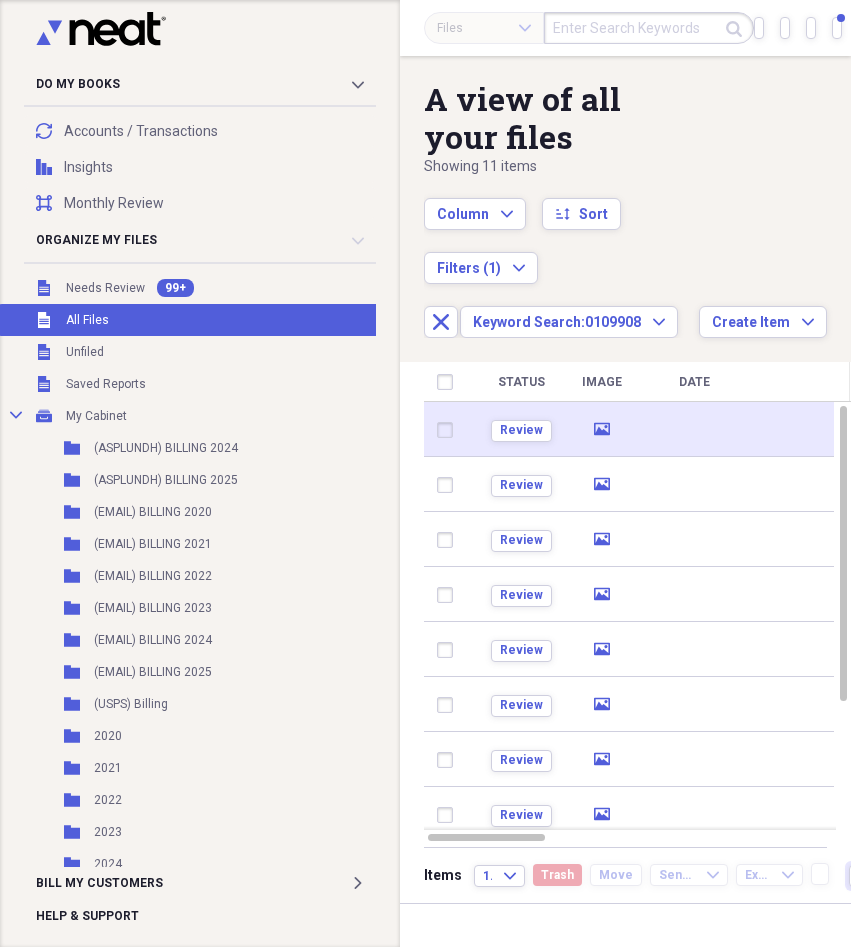 click 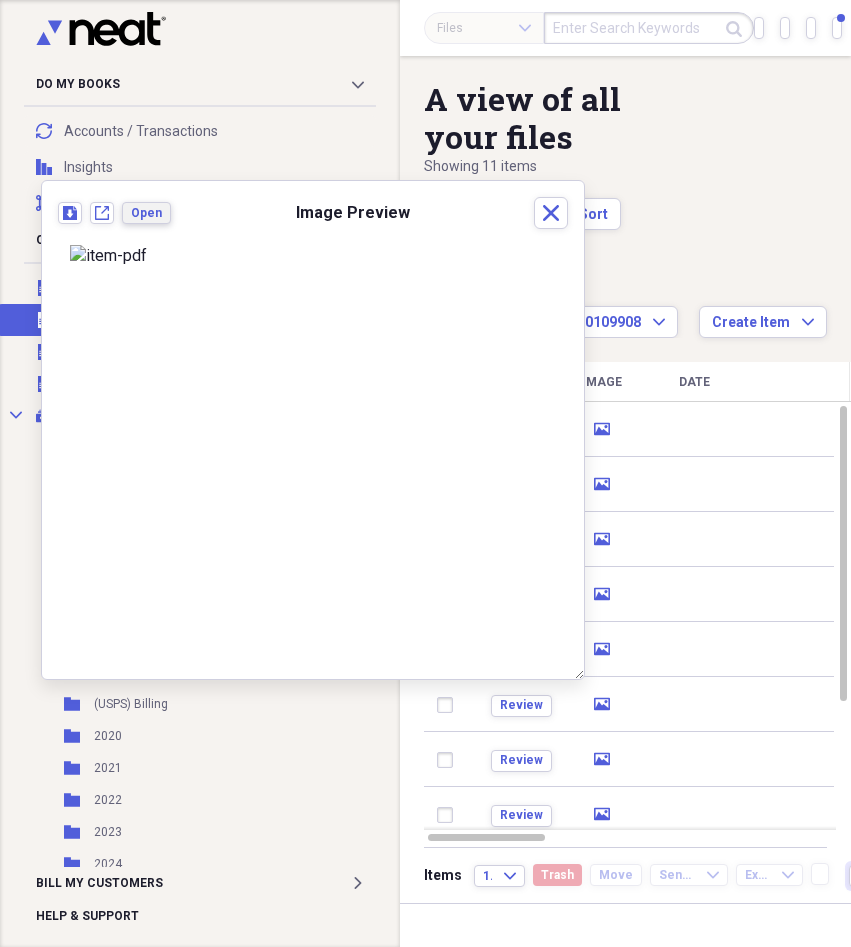click on "Open" at bounding box center (146, 213) 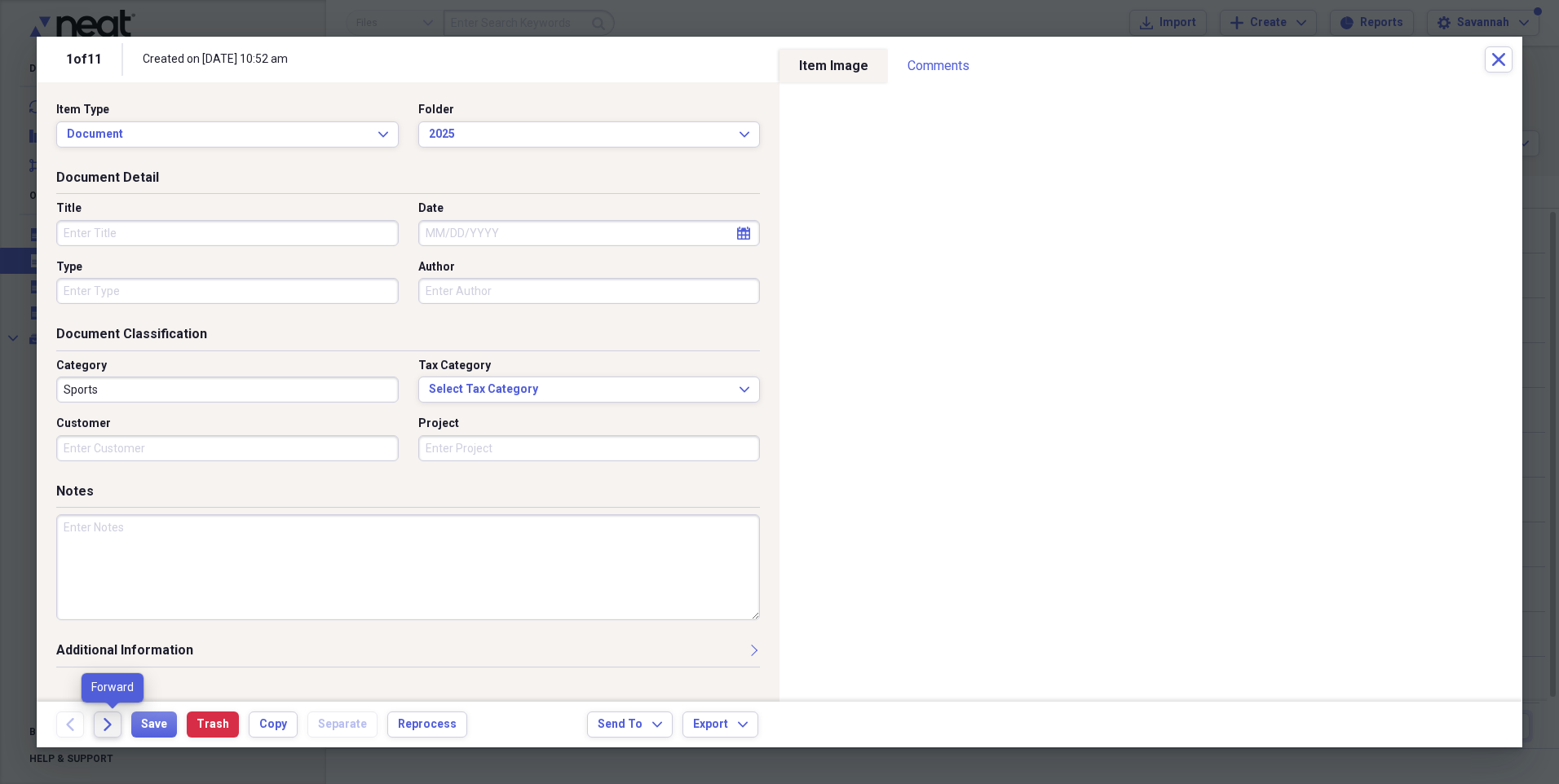 click 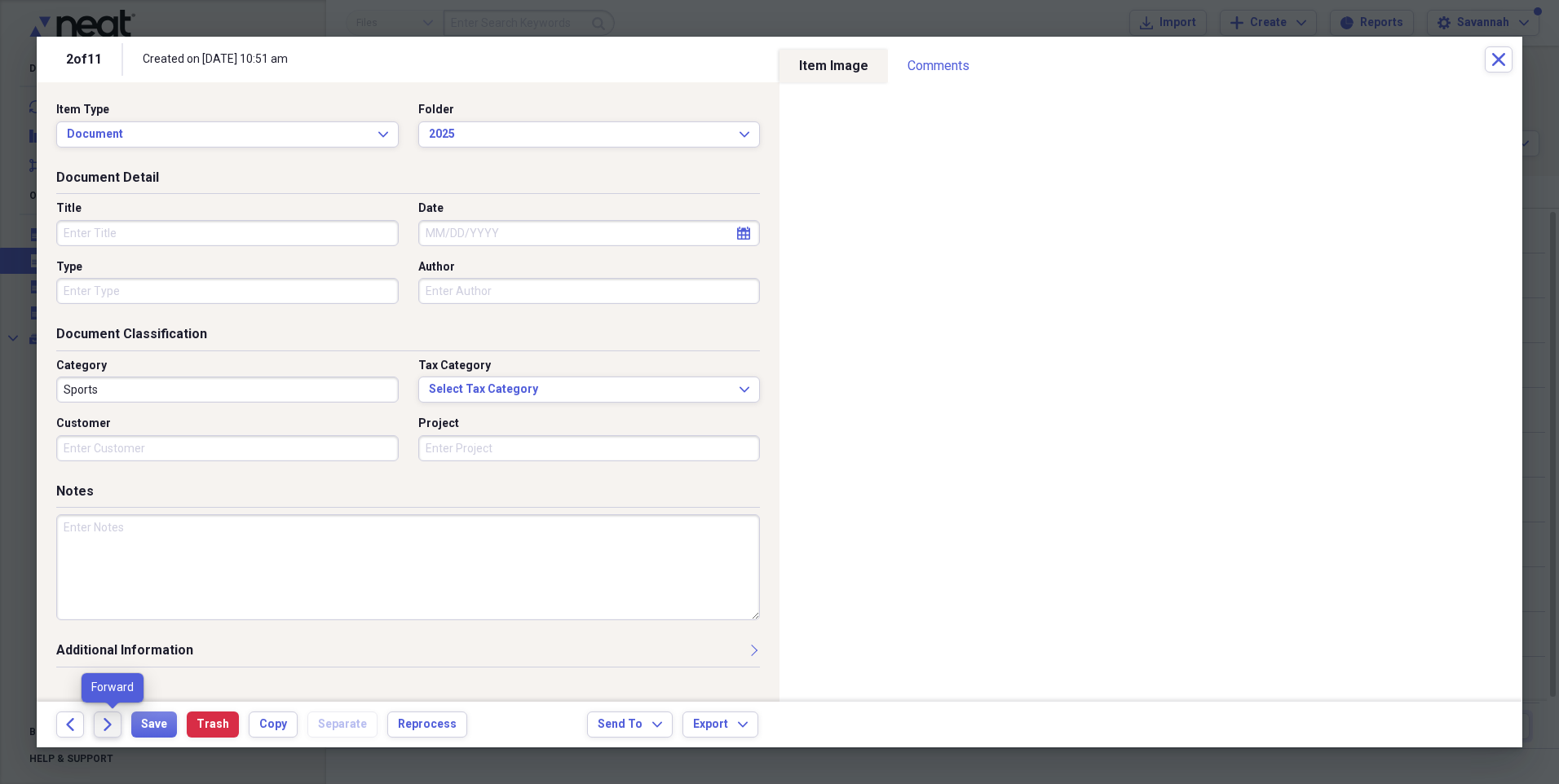click 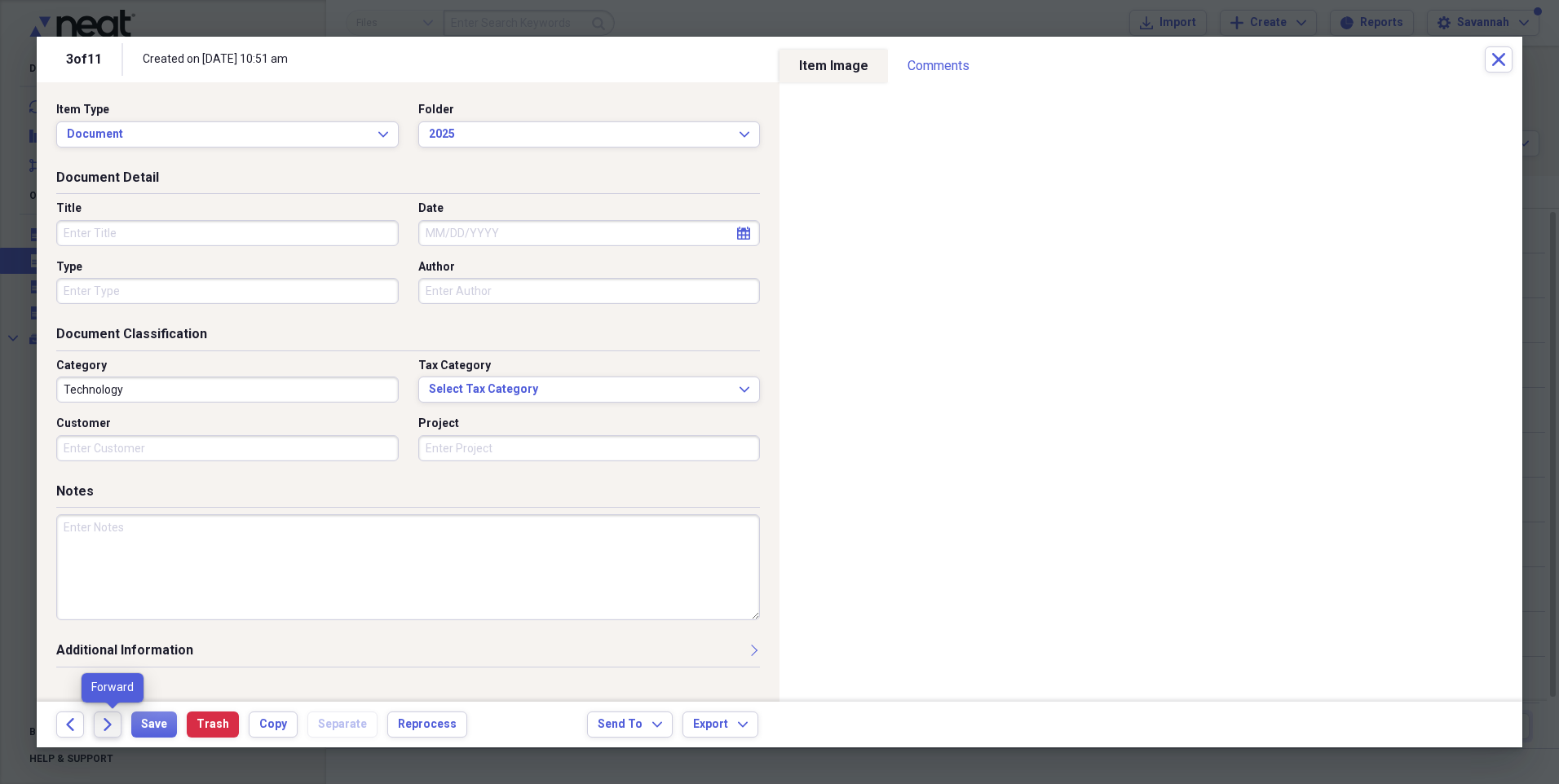 click 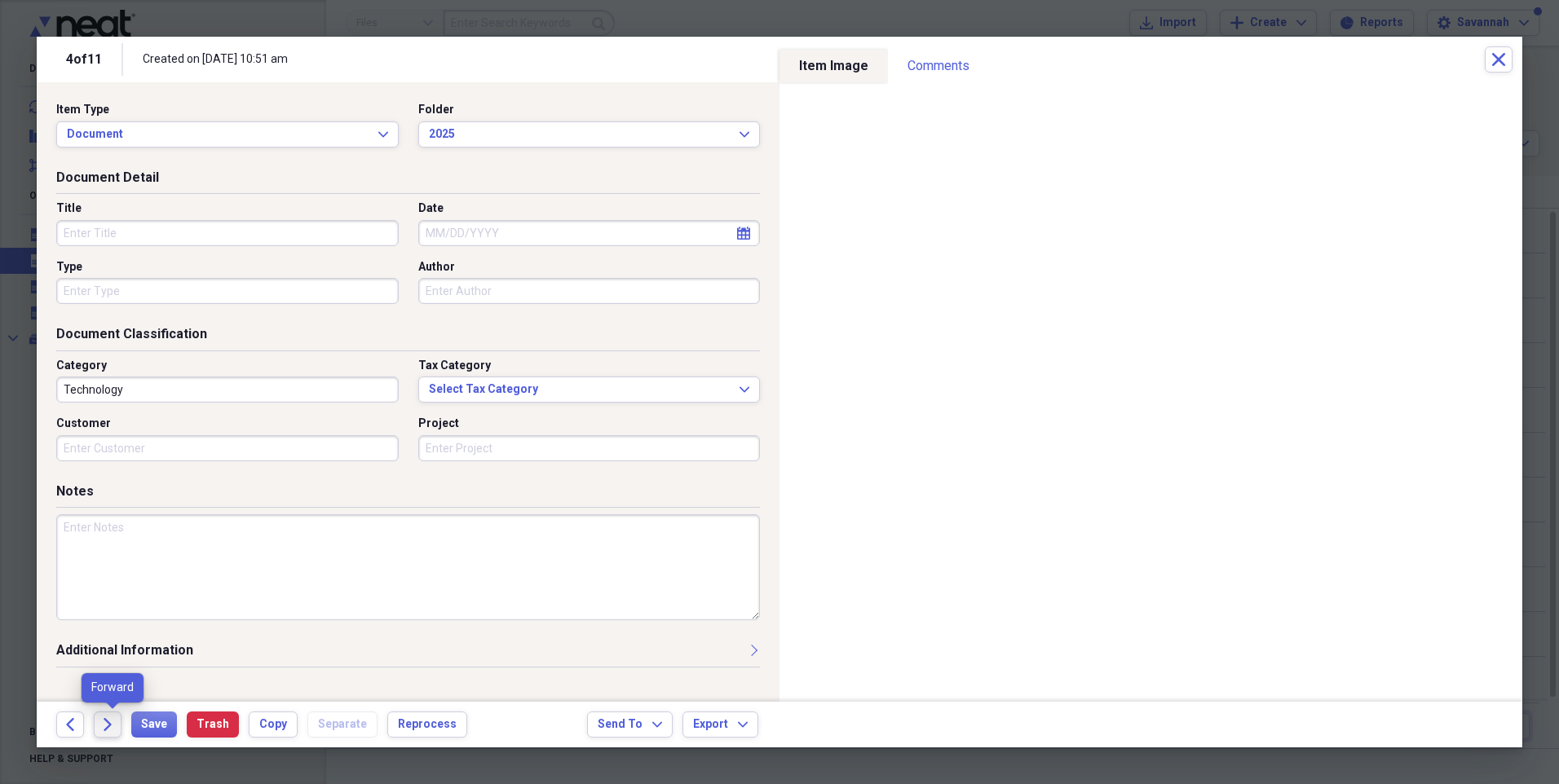 click 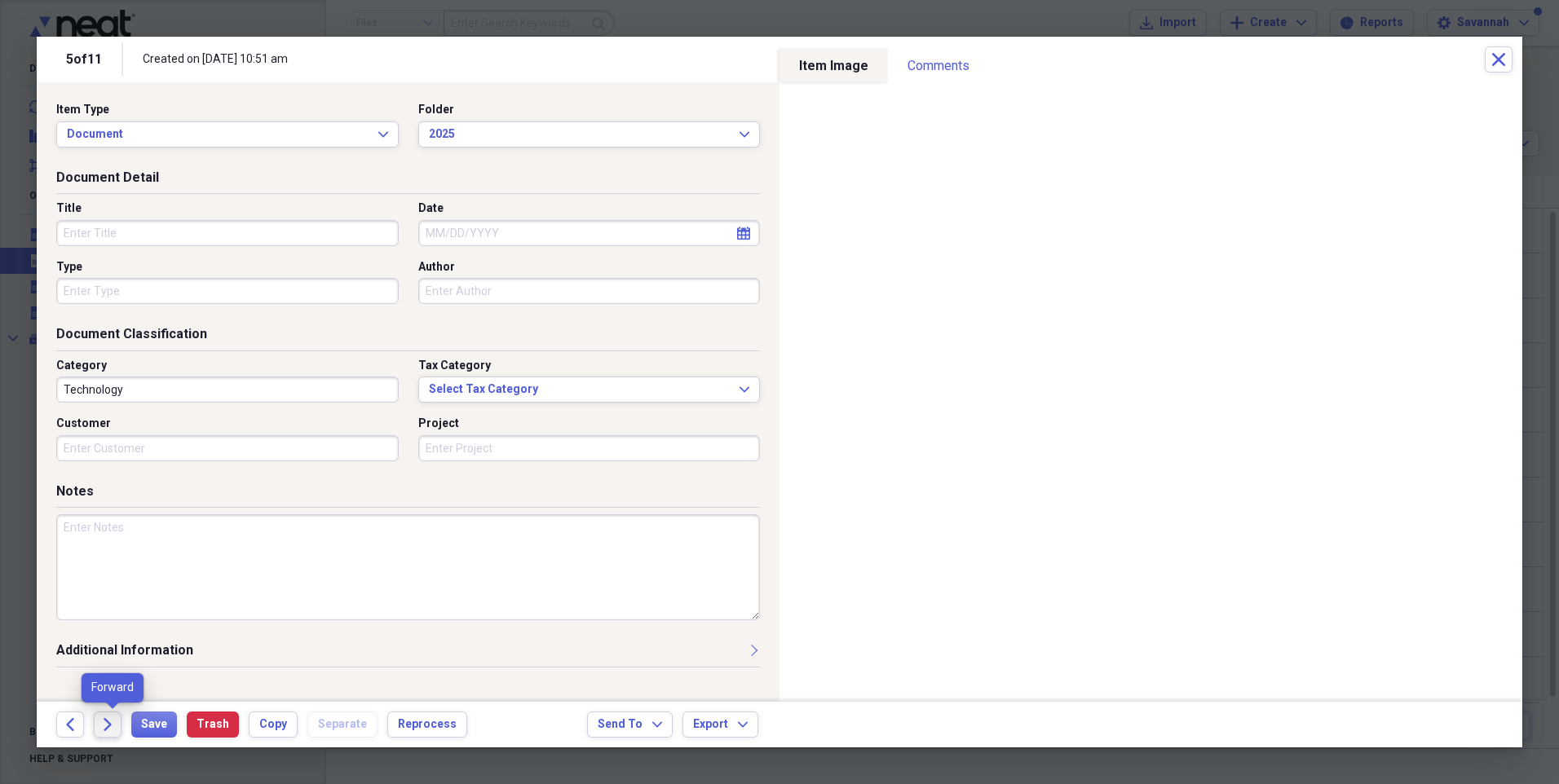 click 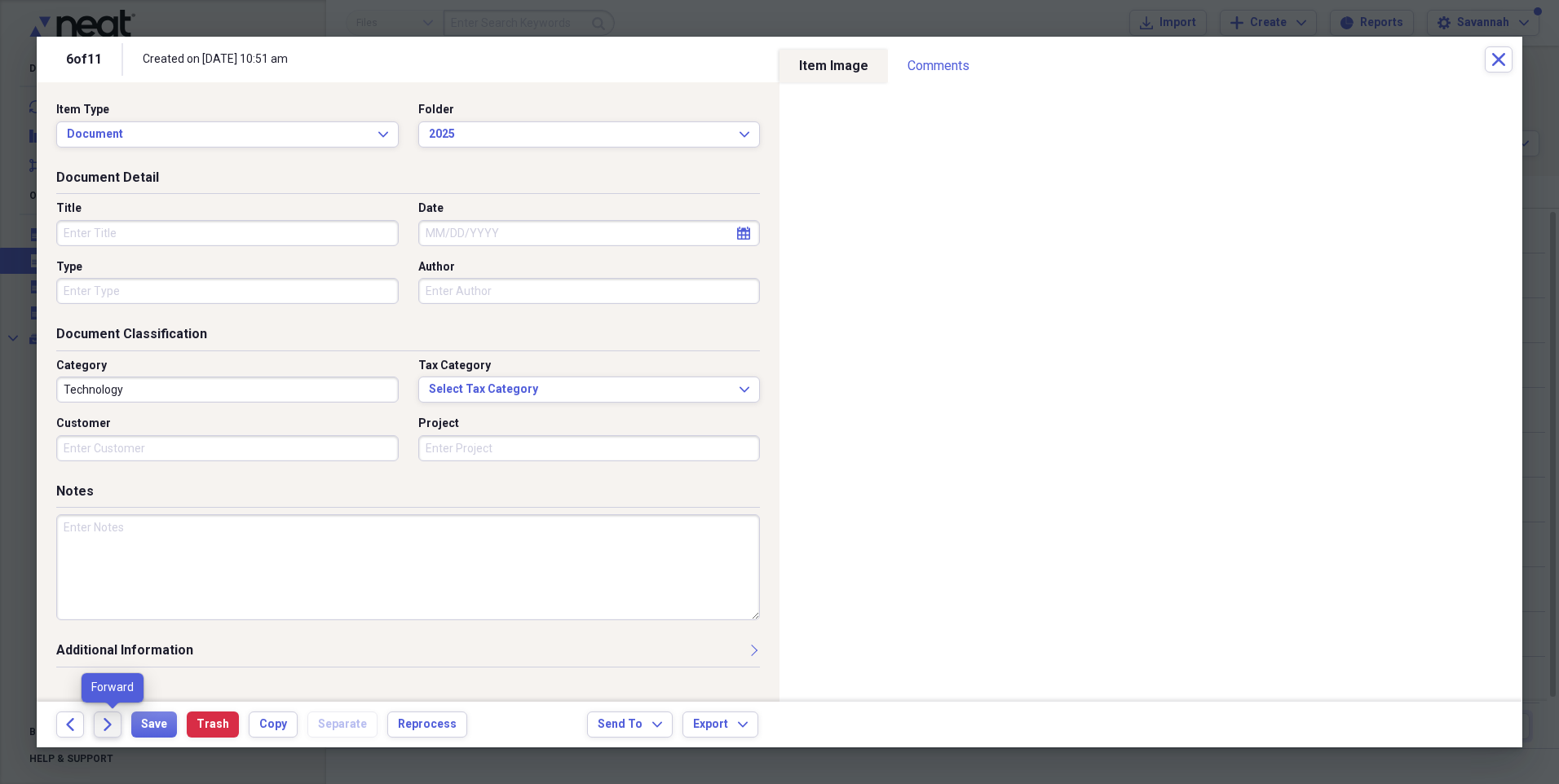 click 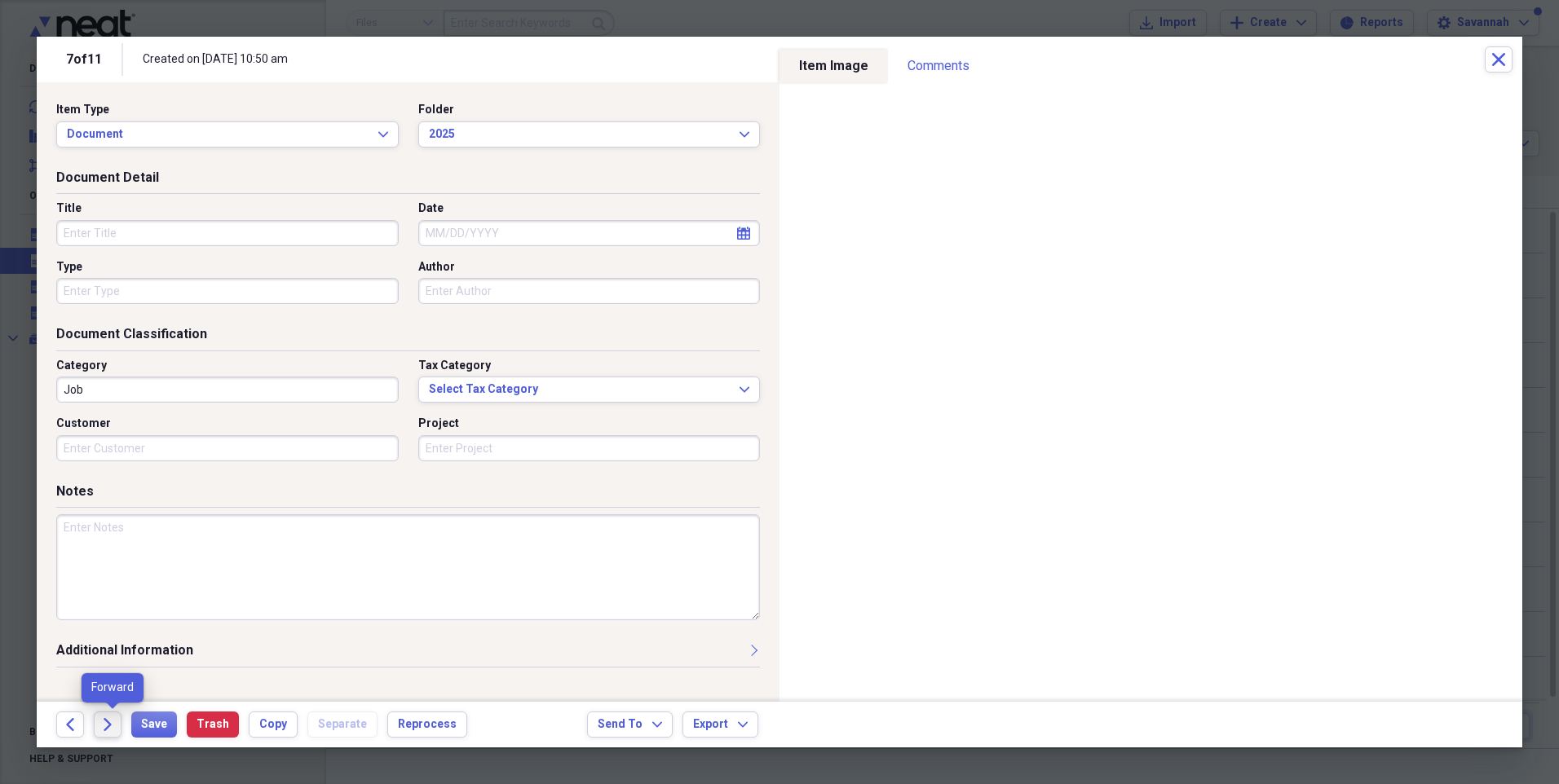 click 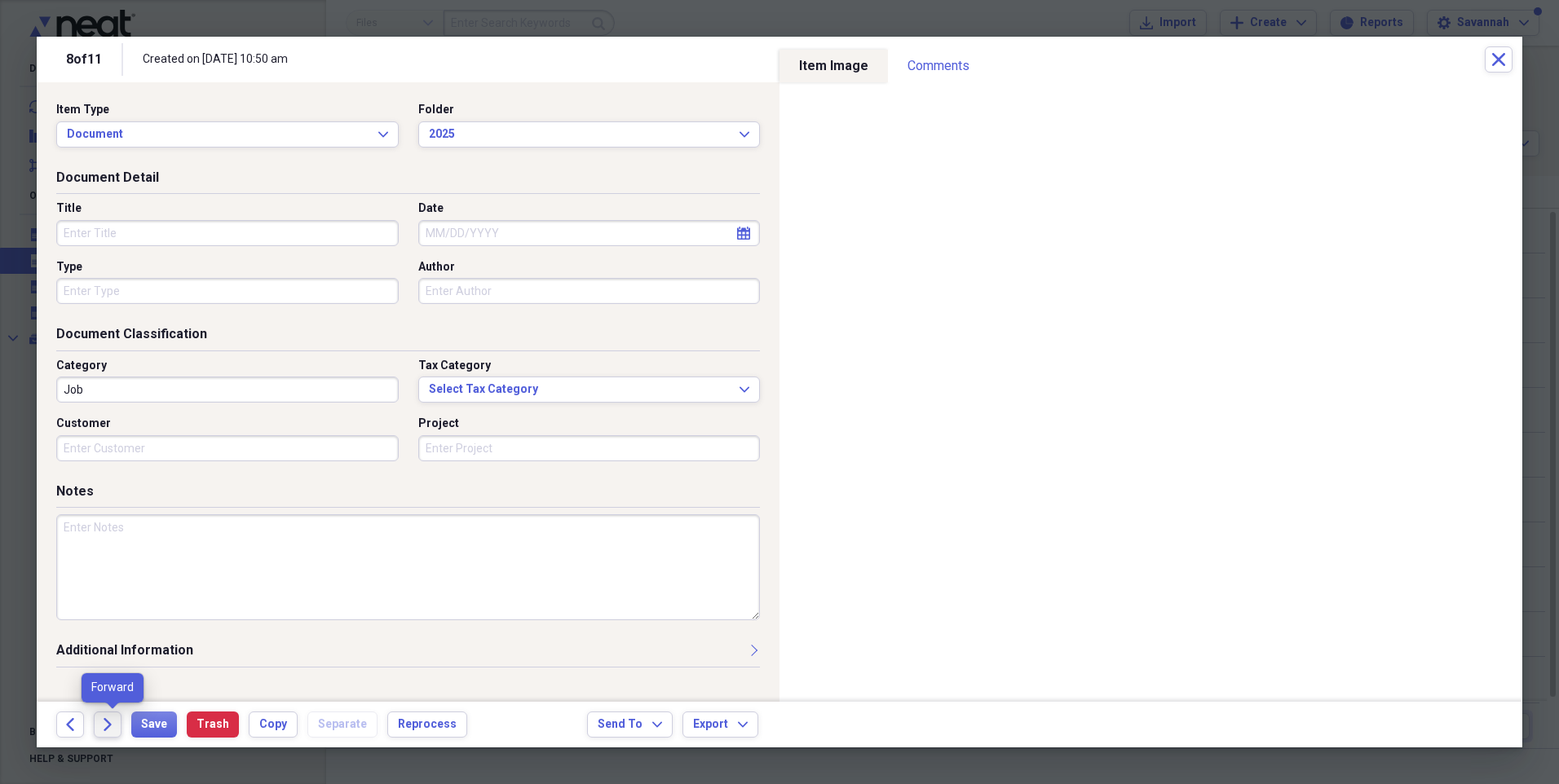click 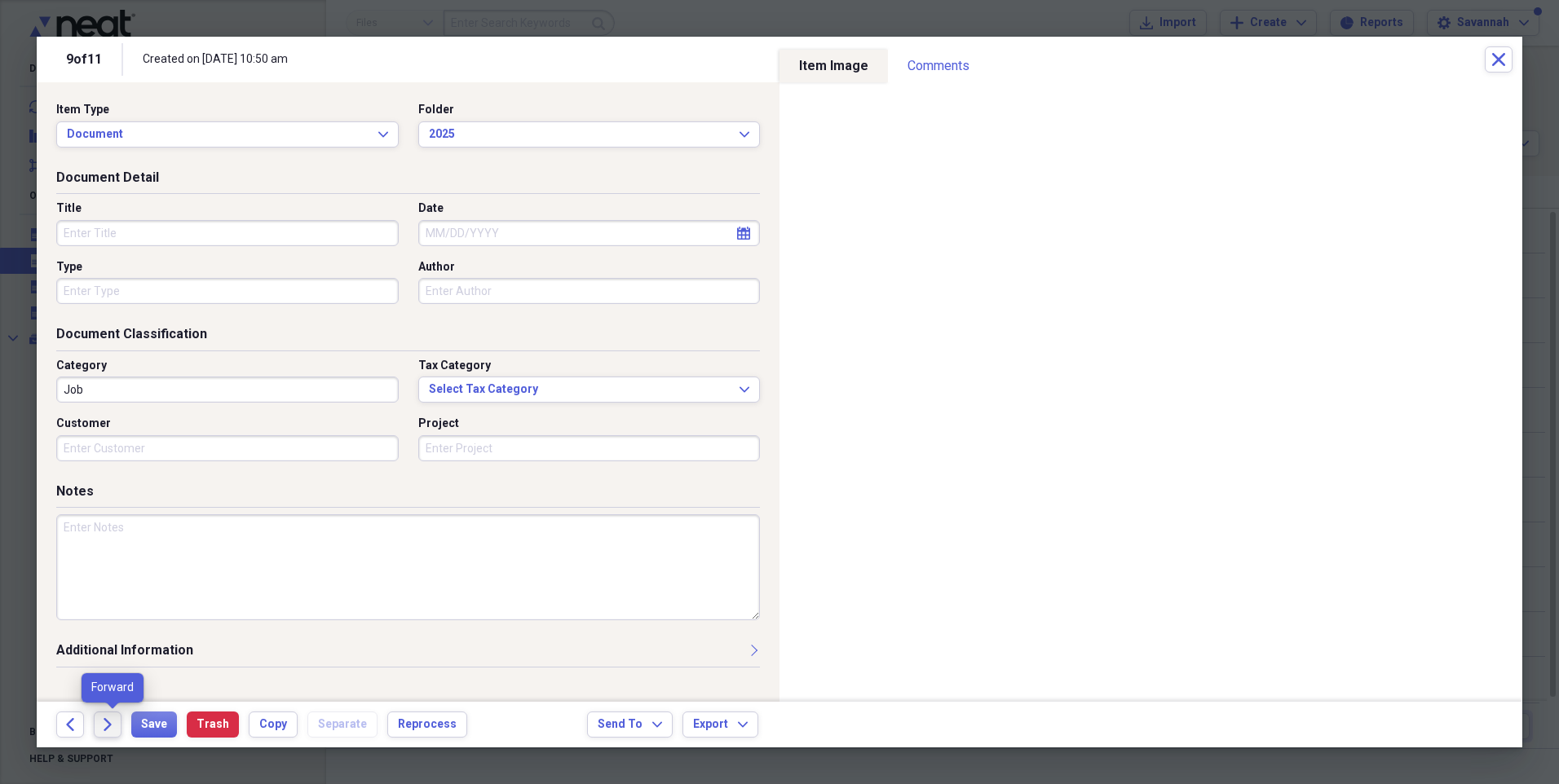 click 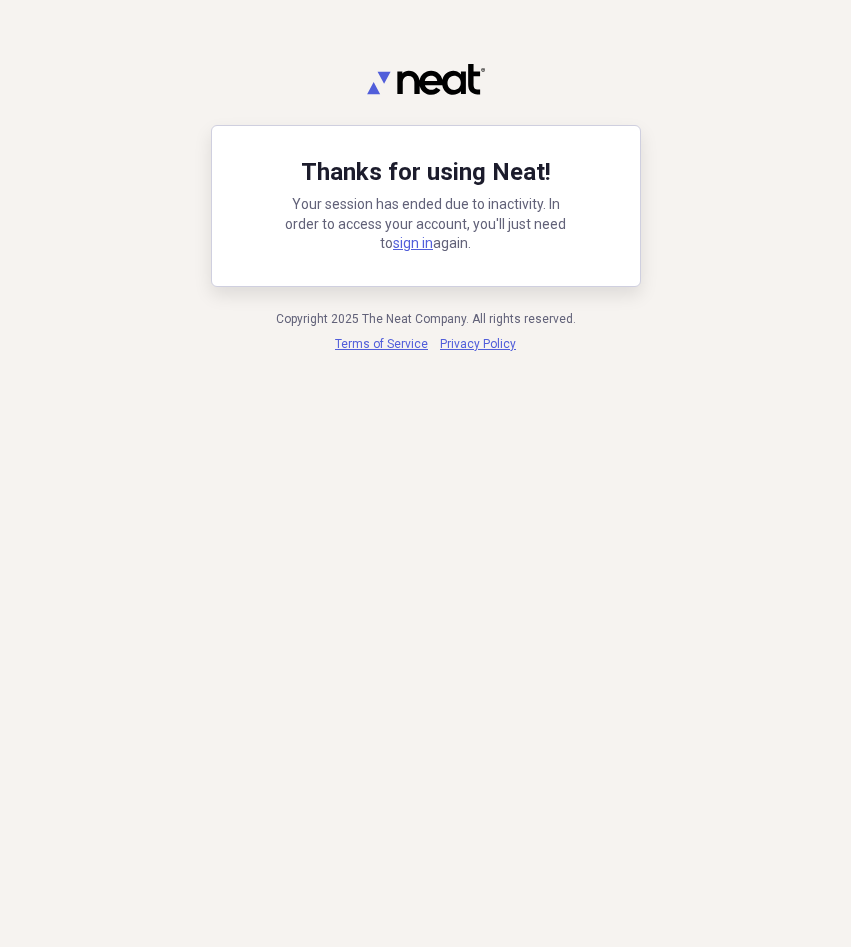 scroll, scrollTop: 0, scrollLeft: 0, axis: both 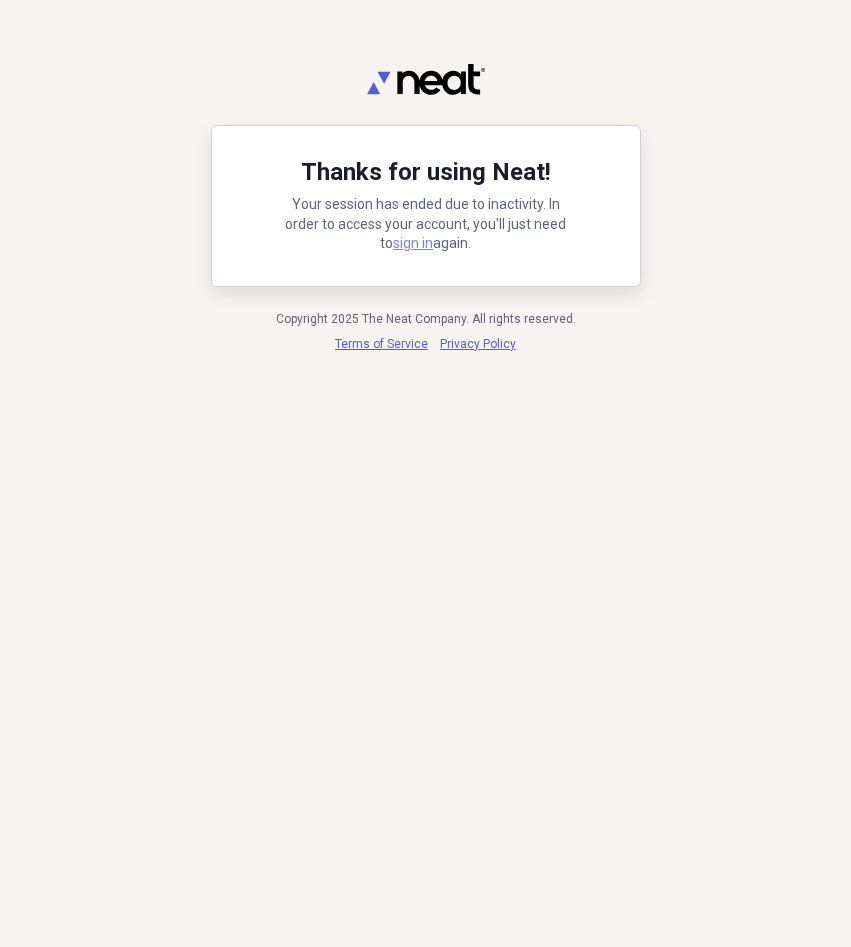 click on "sign in" at bounding box center (413, 243) 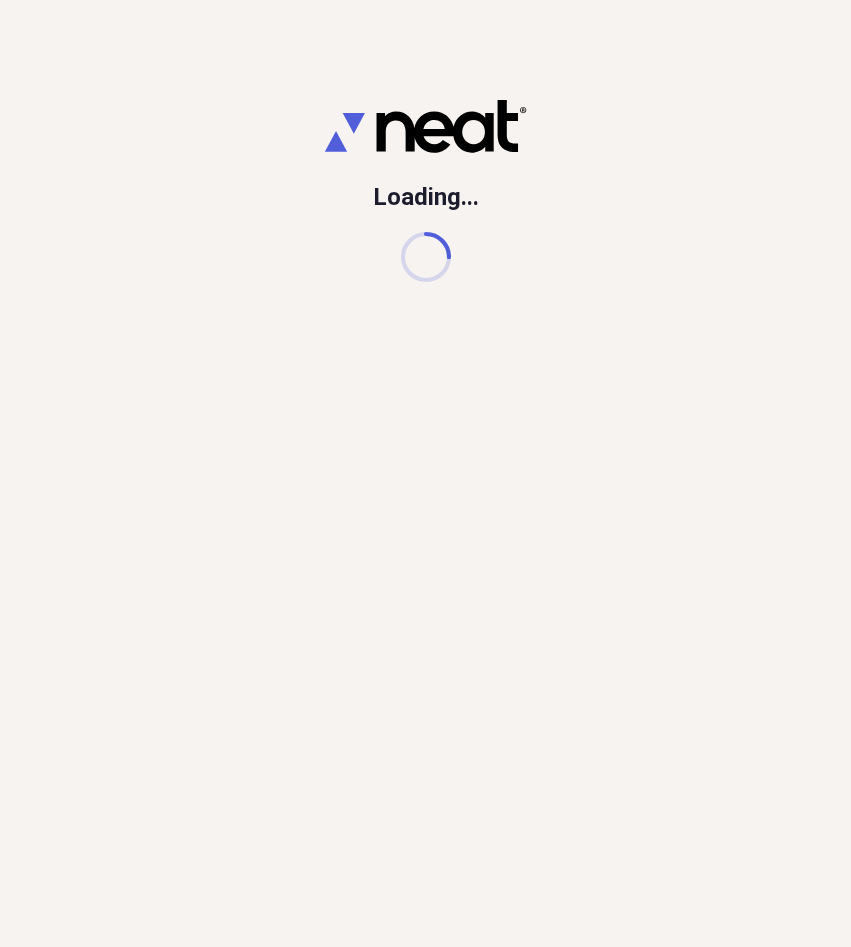 click on "Loading..." at bounding box center [425, 473] 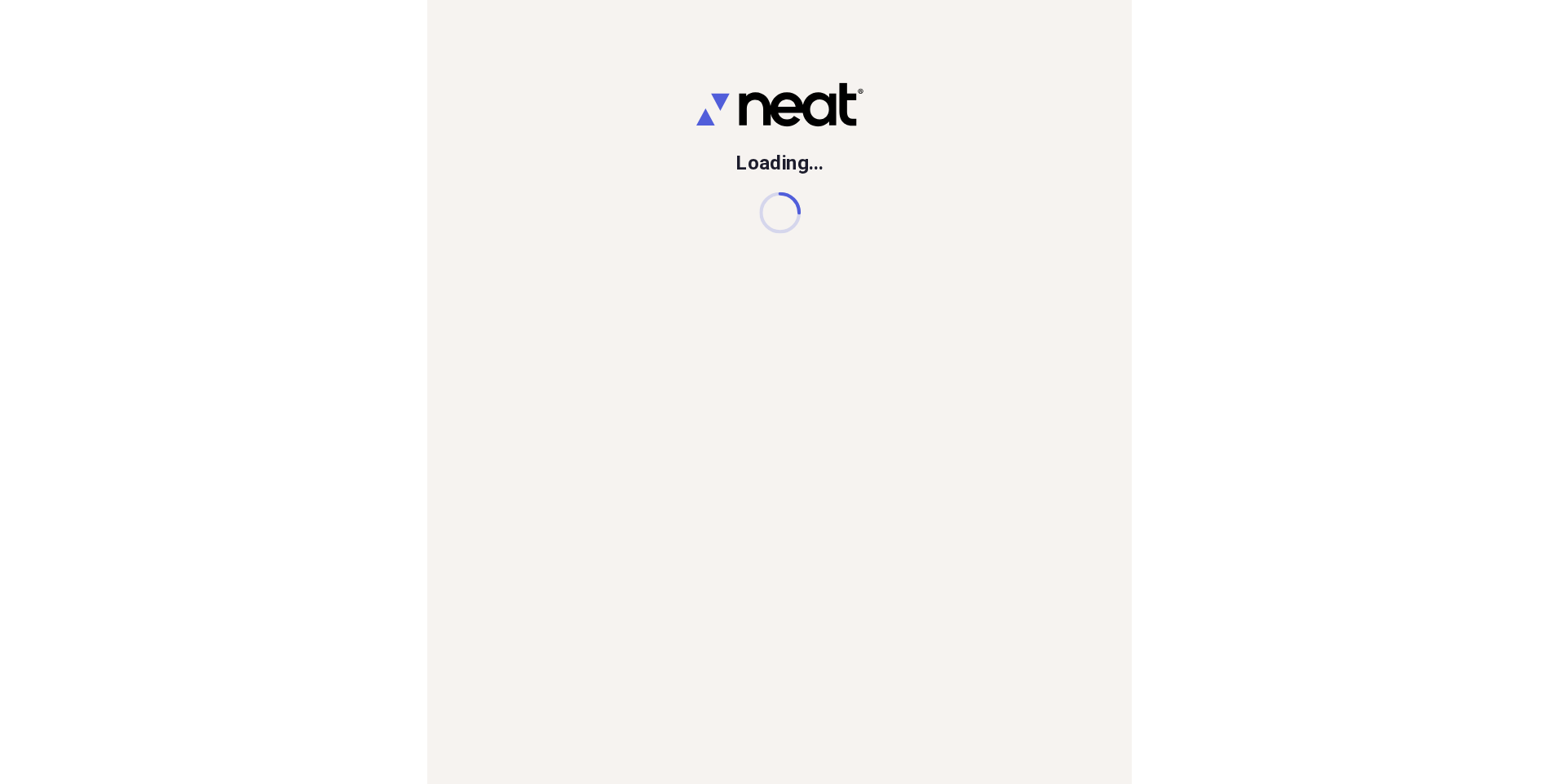 scroll, scrollTop: 0, scrollLeft: 0, axis: both 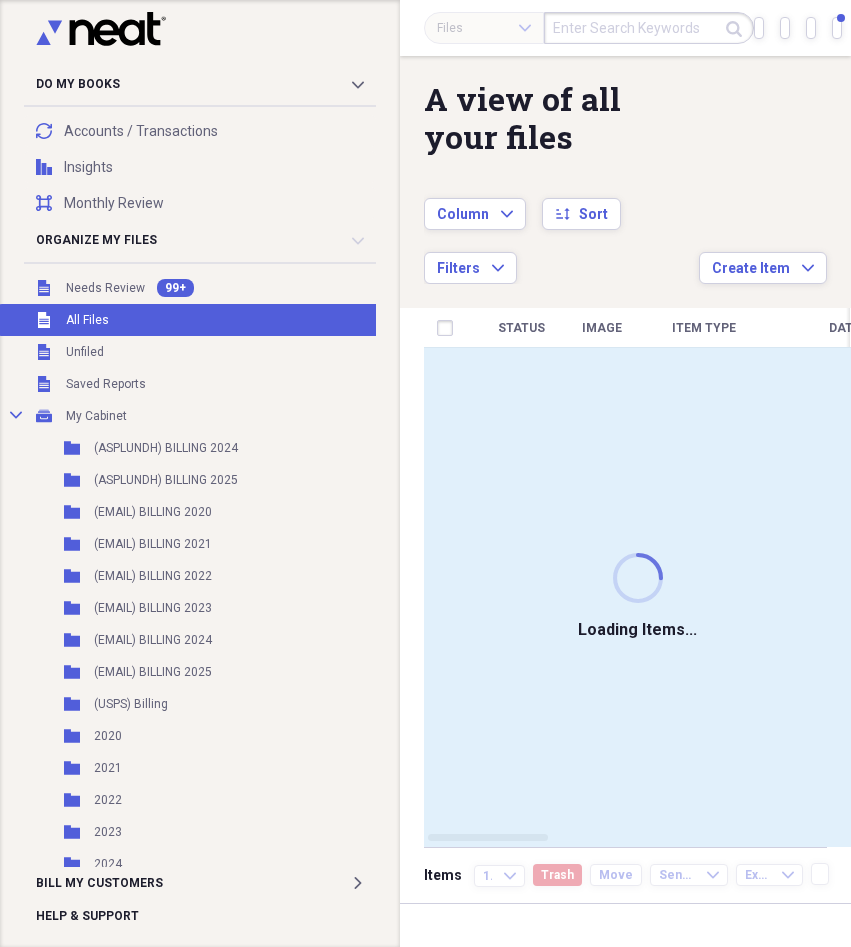 click at bounding box center (649, 28) 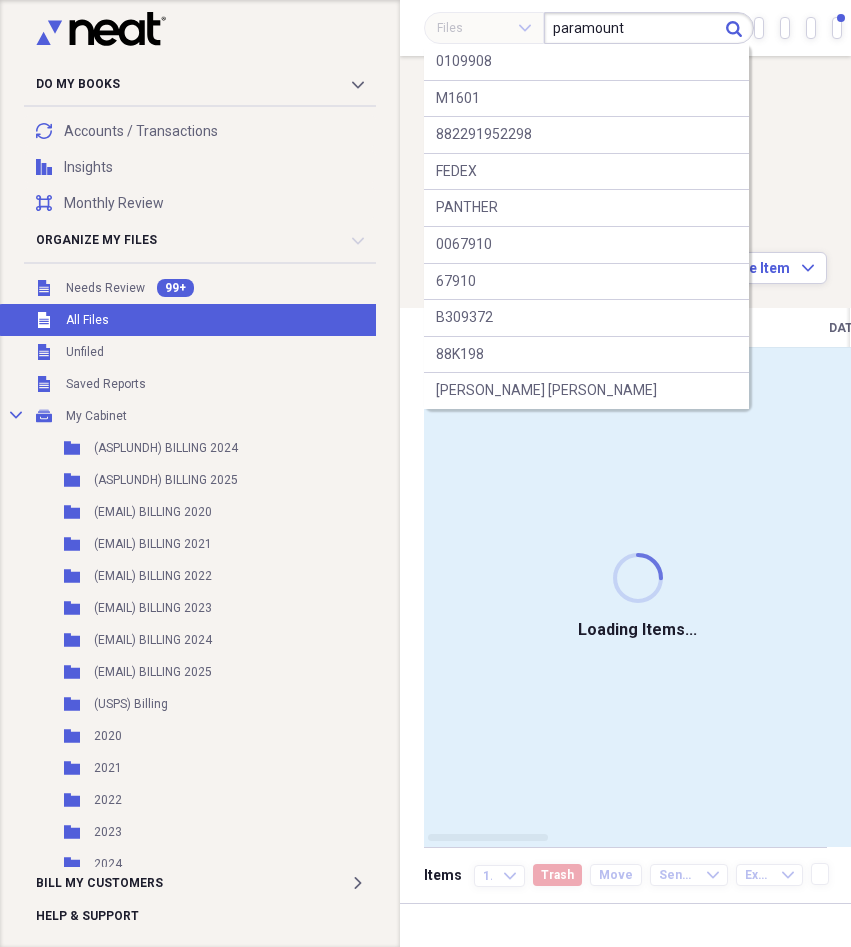 type on "paramount" 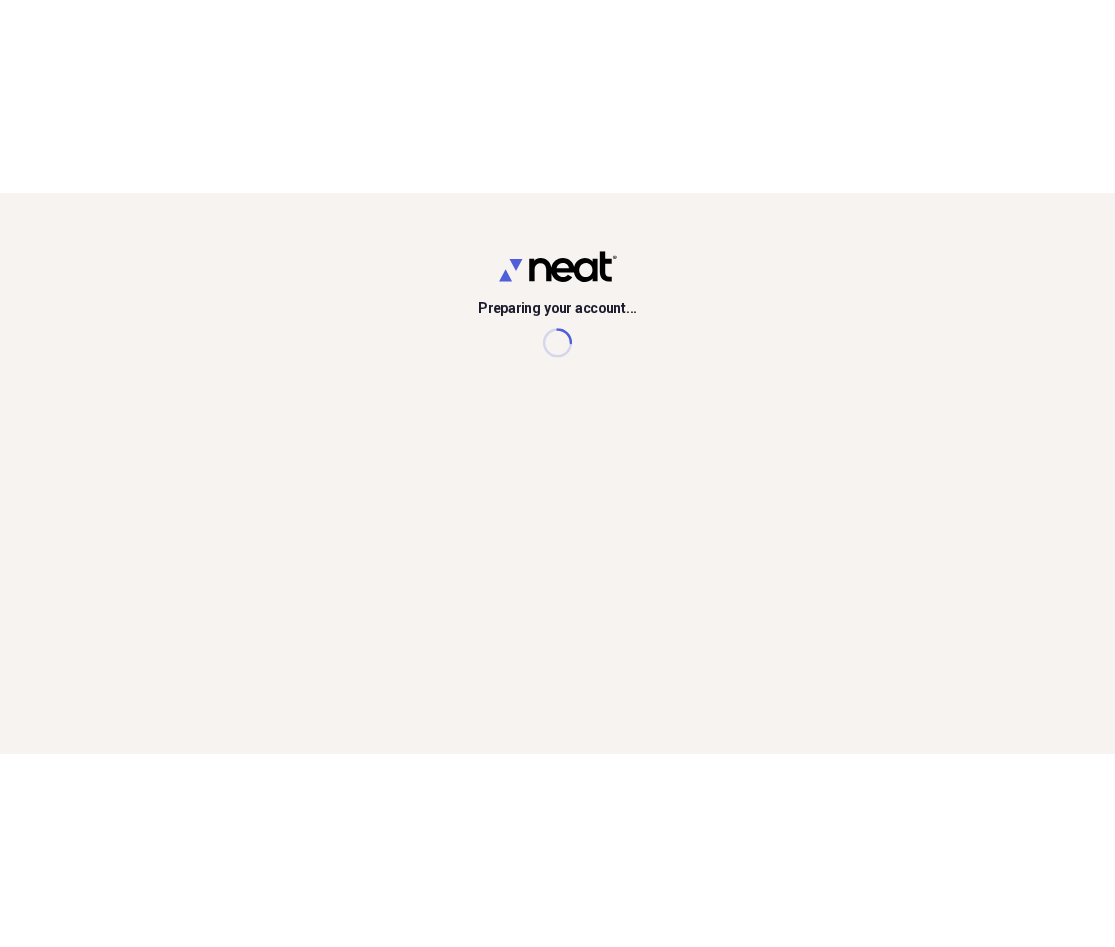 scroll, scrollTop: 0, scrollLeft: 0, axis: both 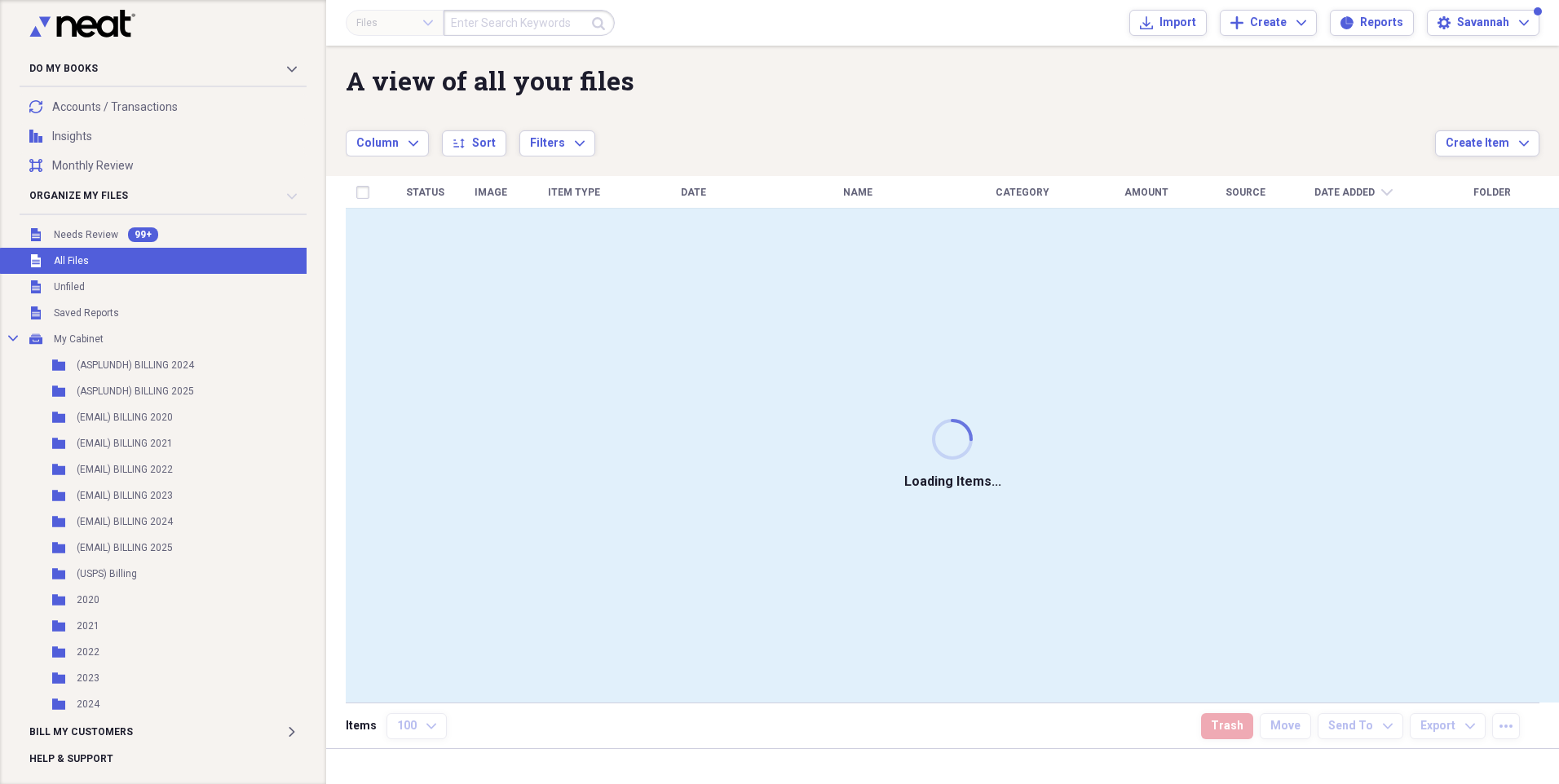 click at bounding box center (529, 23) 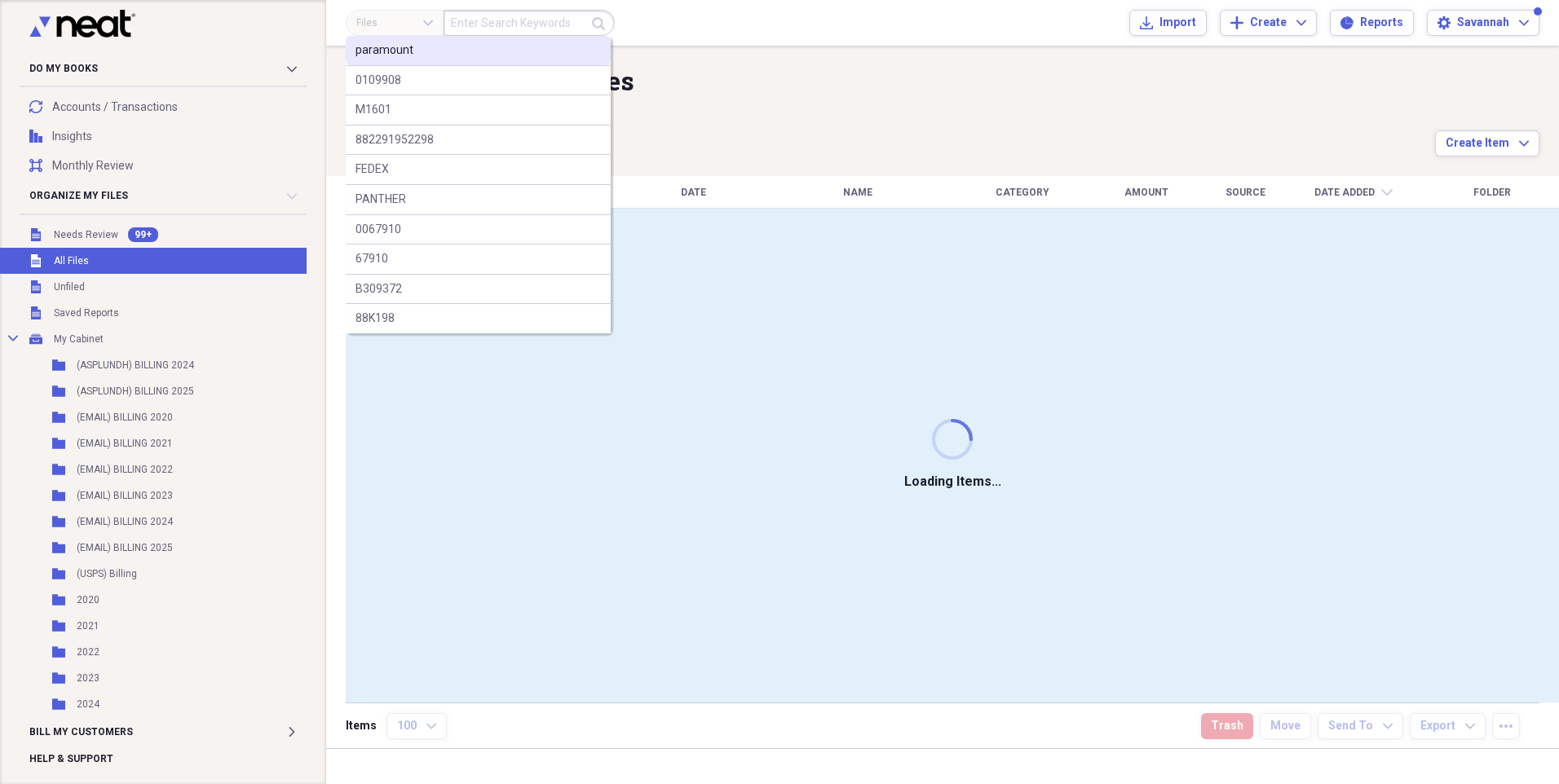 click on "paramount" at bounding box center [384, 51] 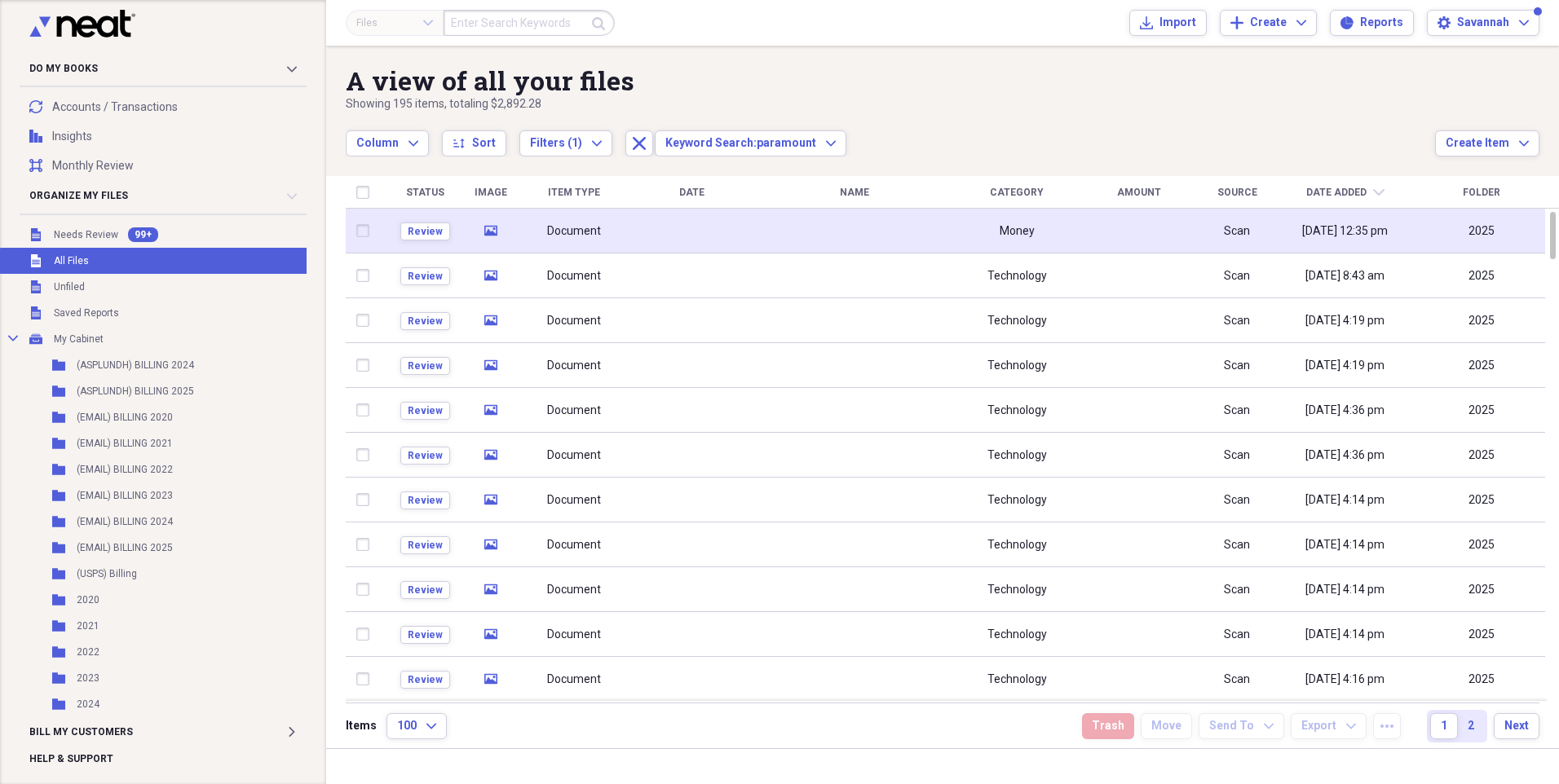 click 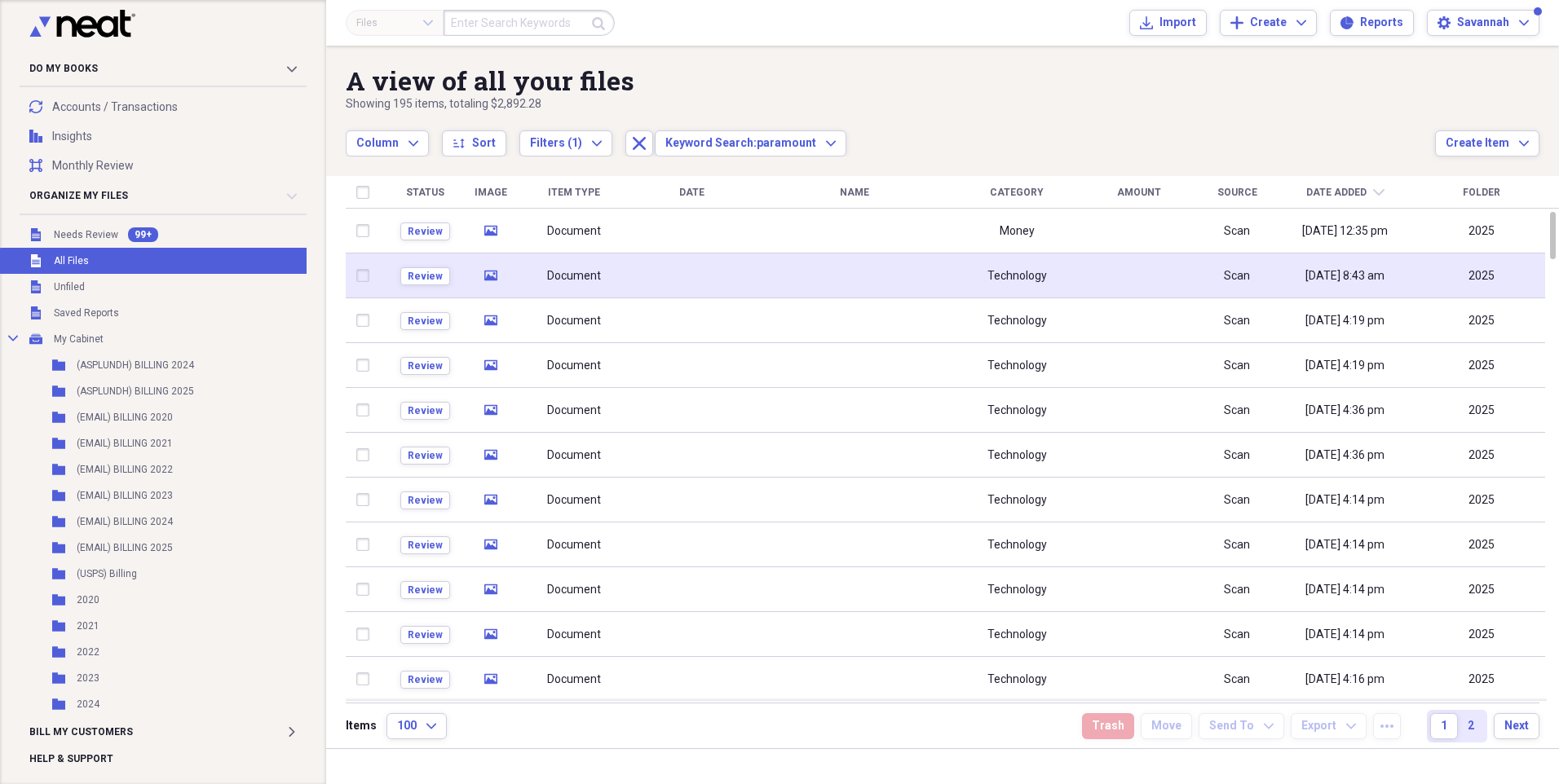 click on "media" 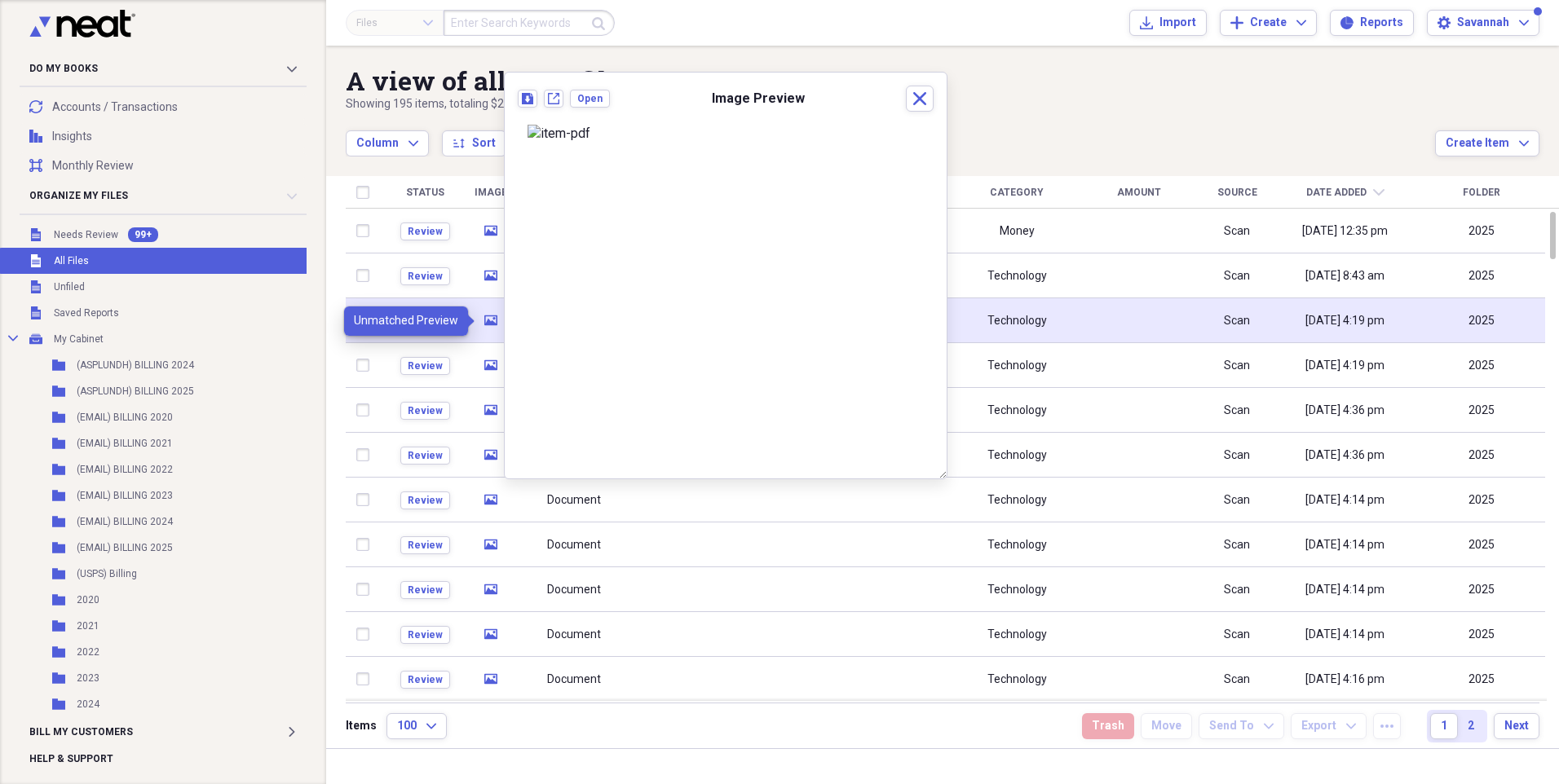 click 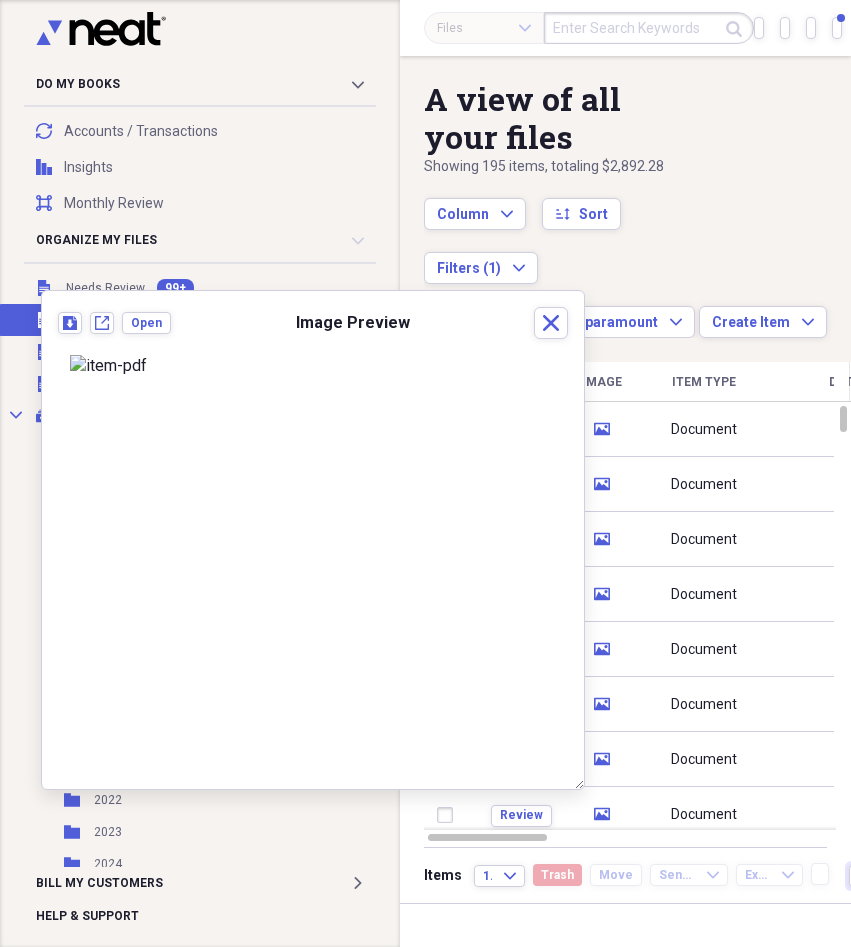 click at bounding box center (649, 28) 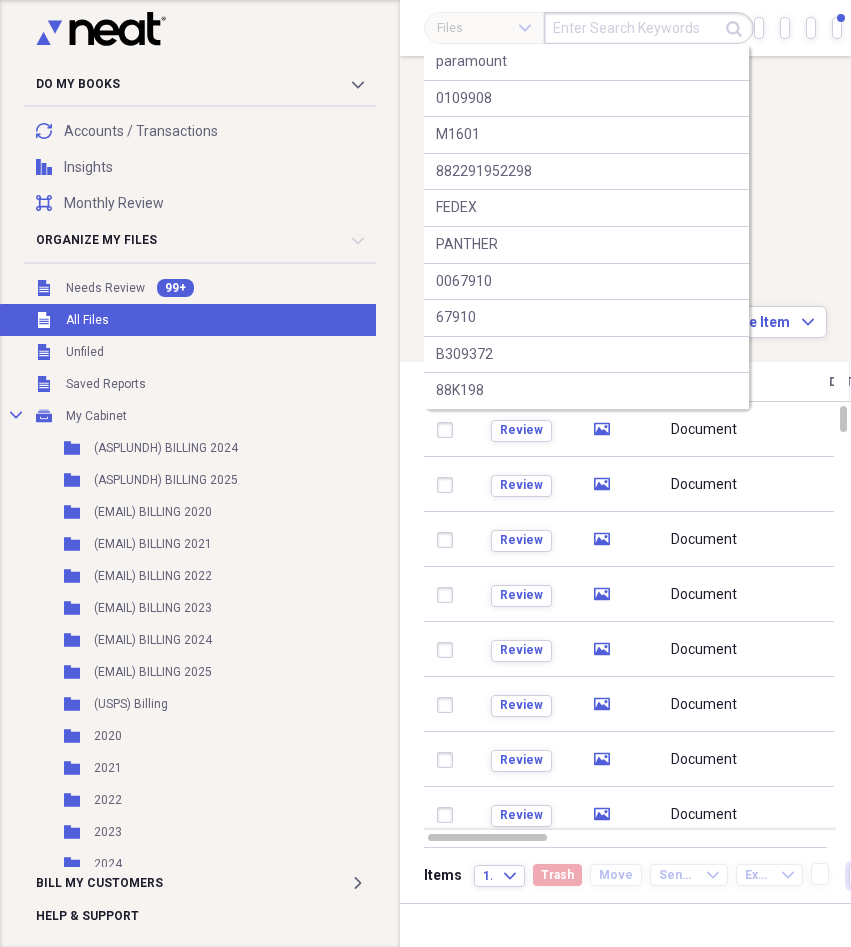 click at bounding box center (649, 28) 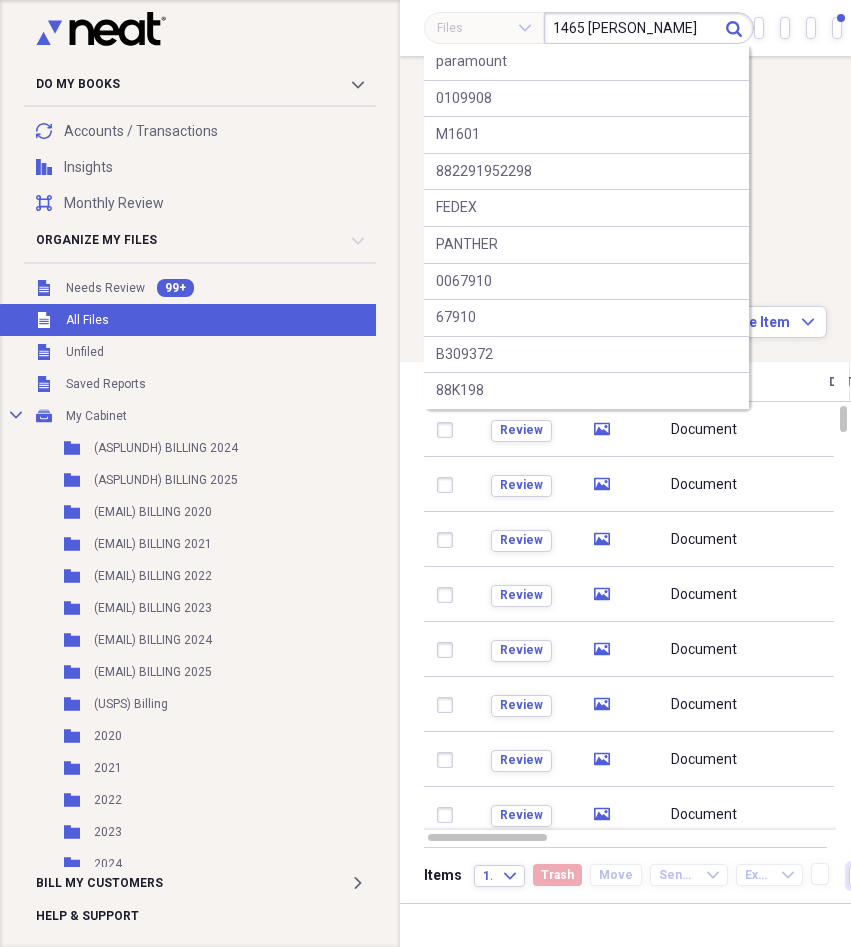 type on "1465 [PERSON_NAME]" 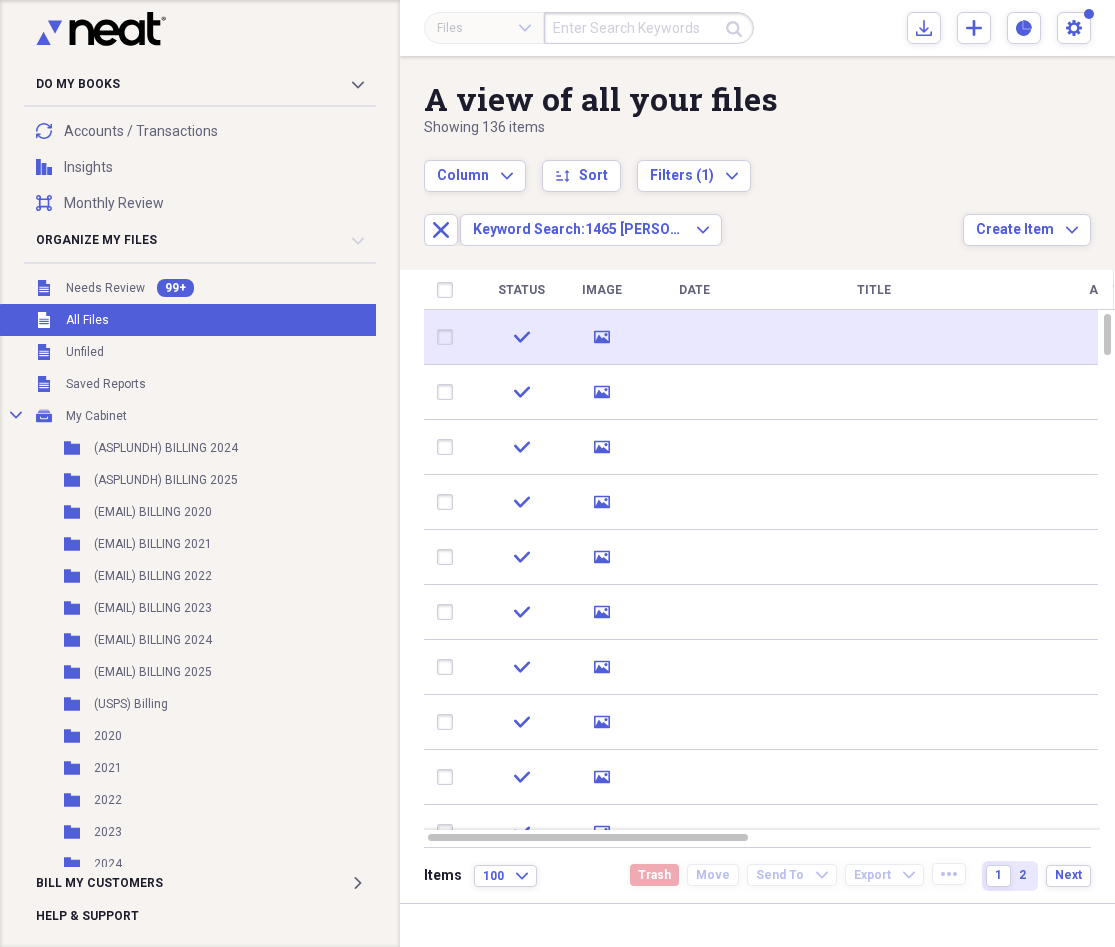click on "media" 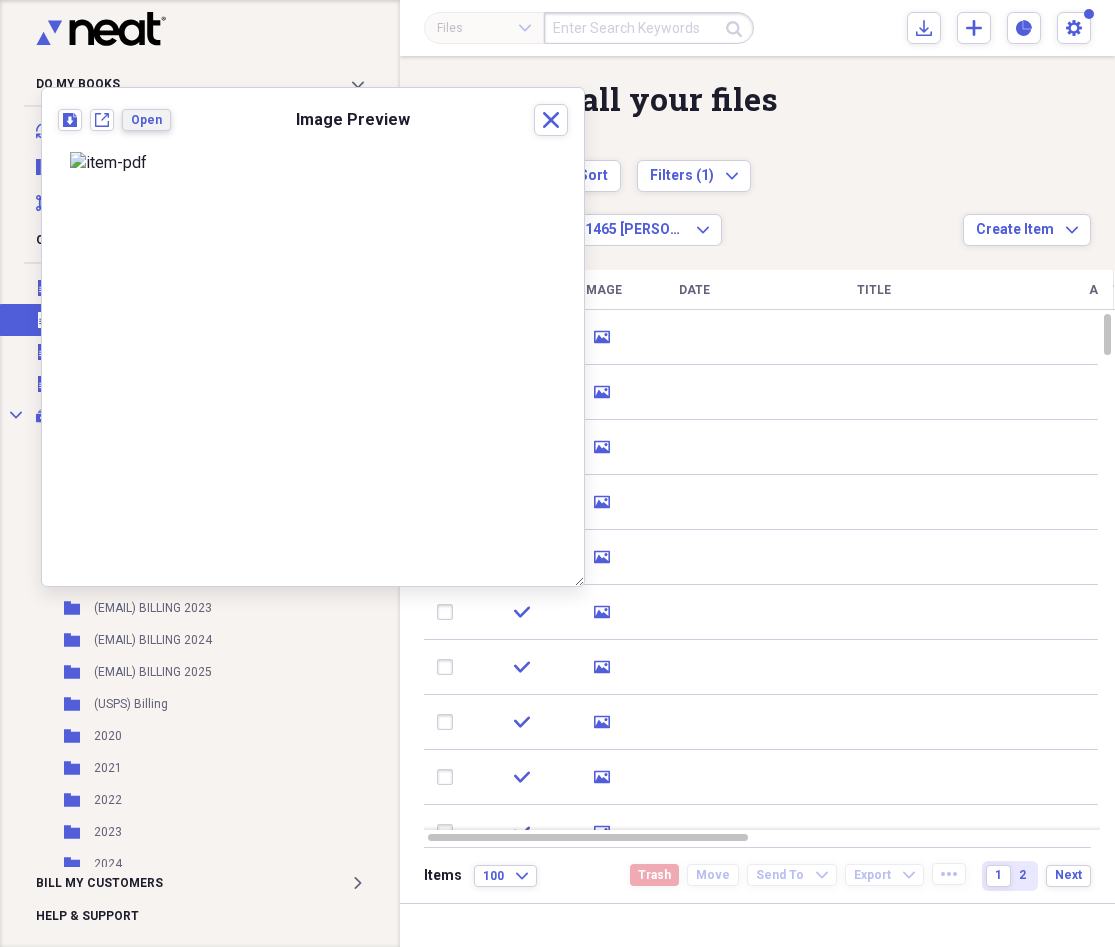 click on "Open" at bounding box center [146, 120] 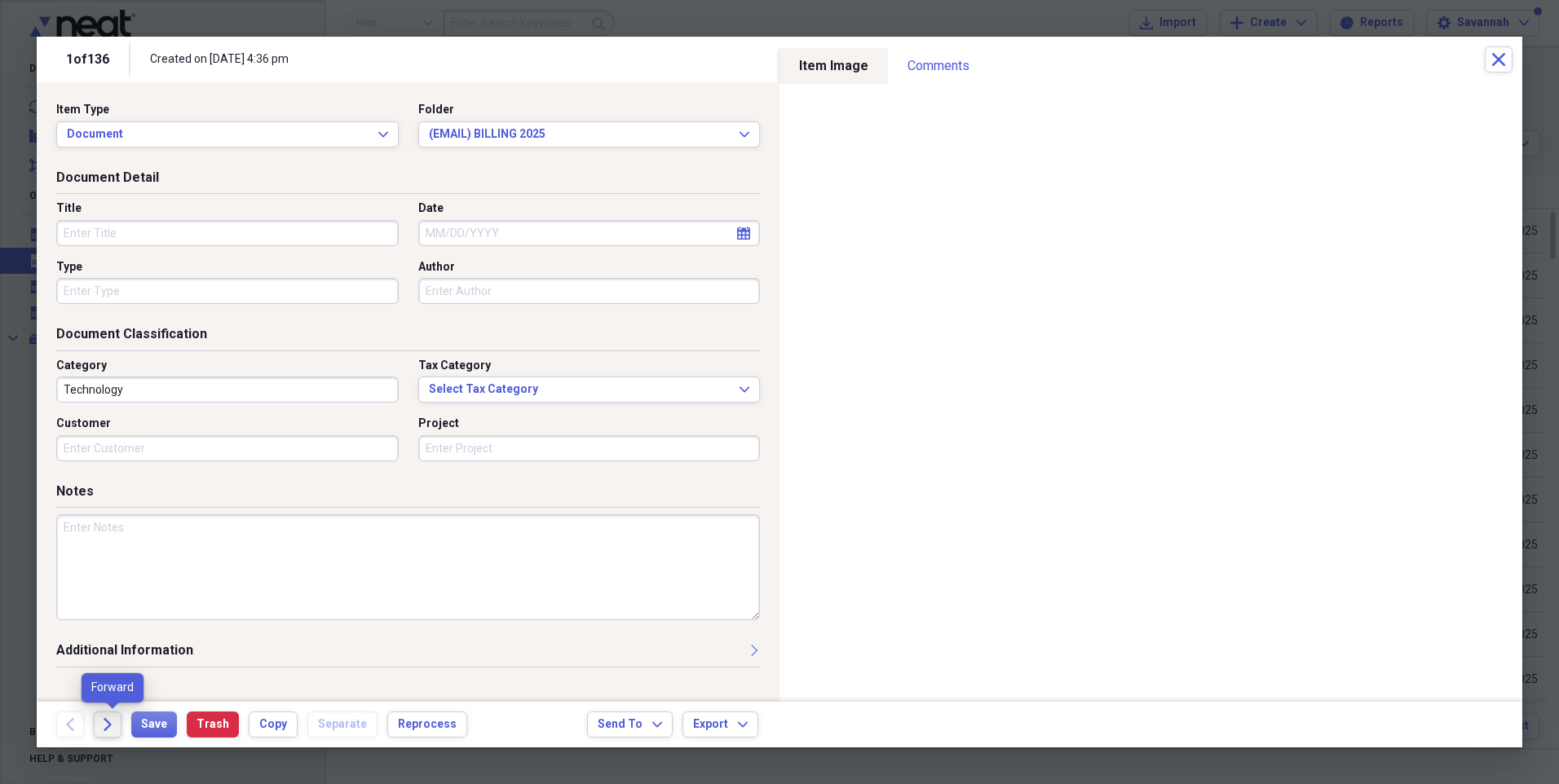 click 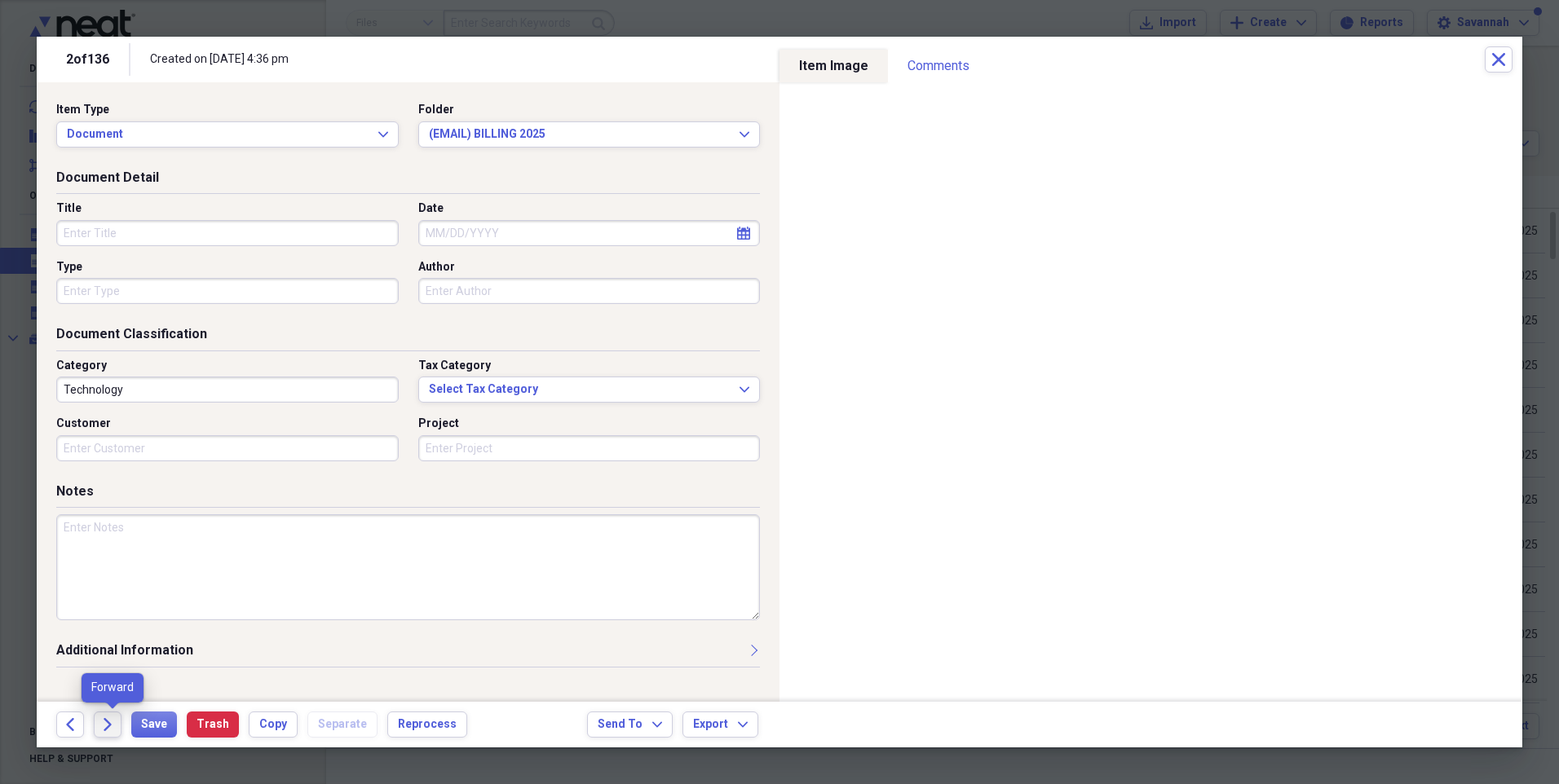 click 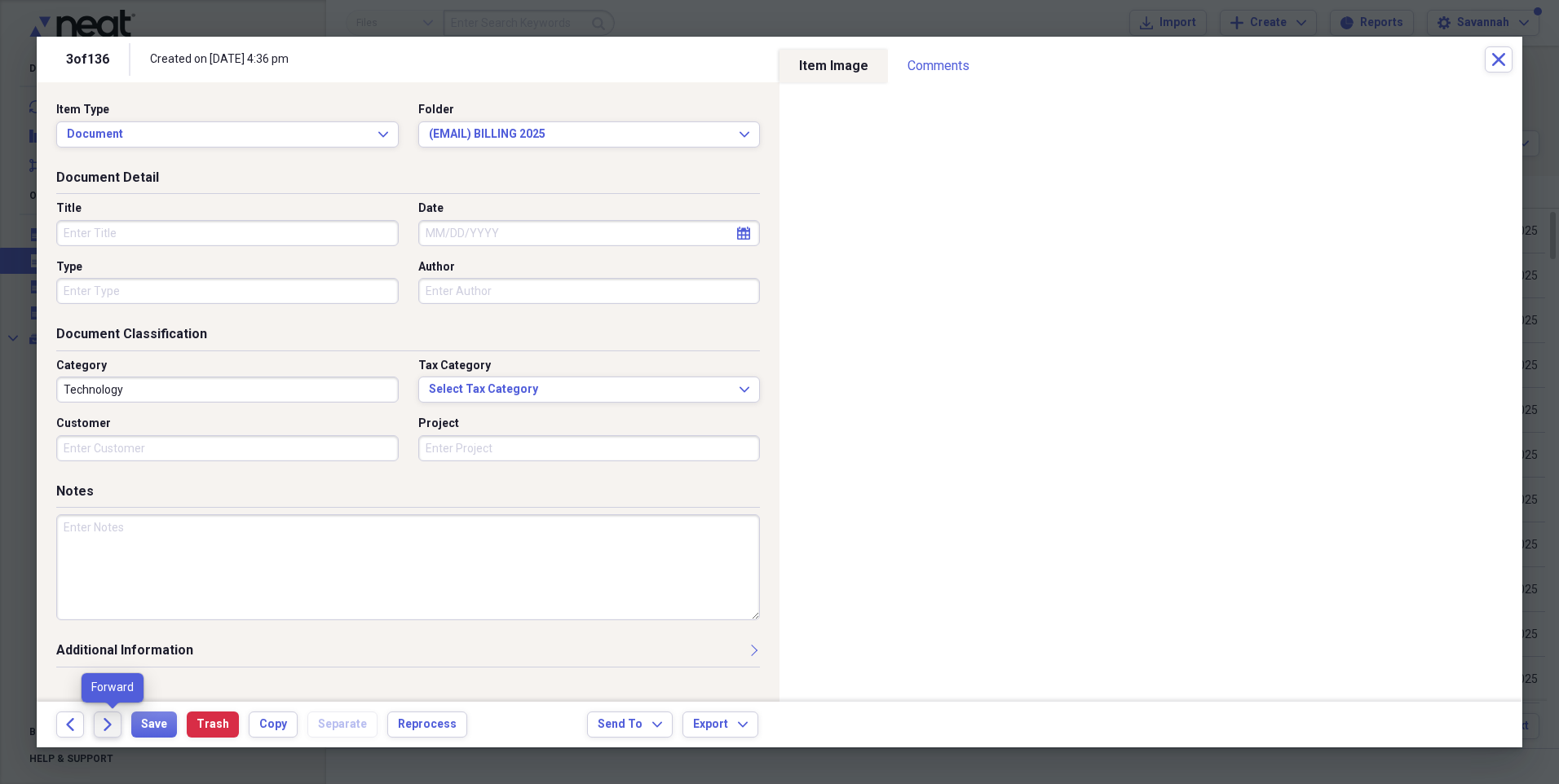 click 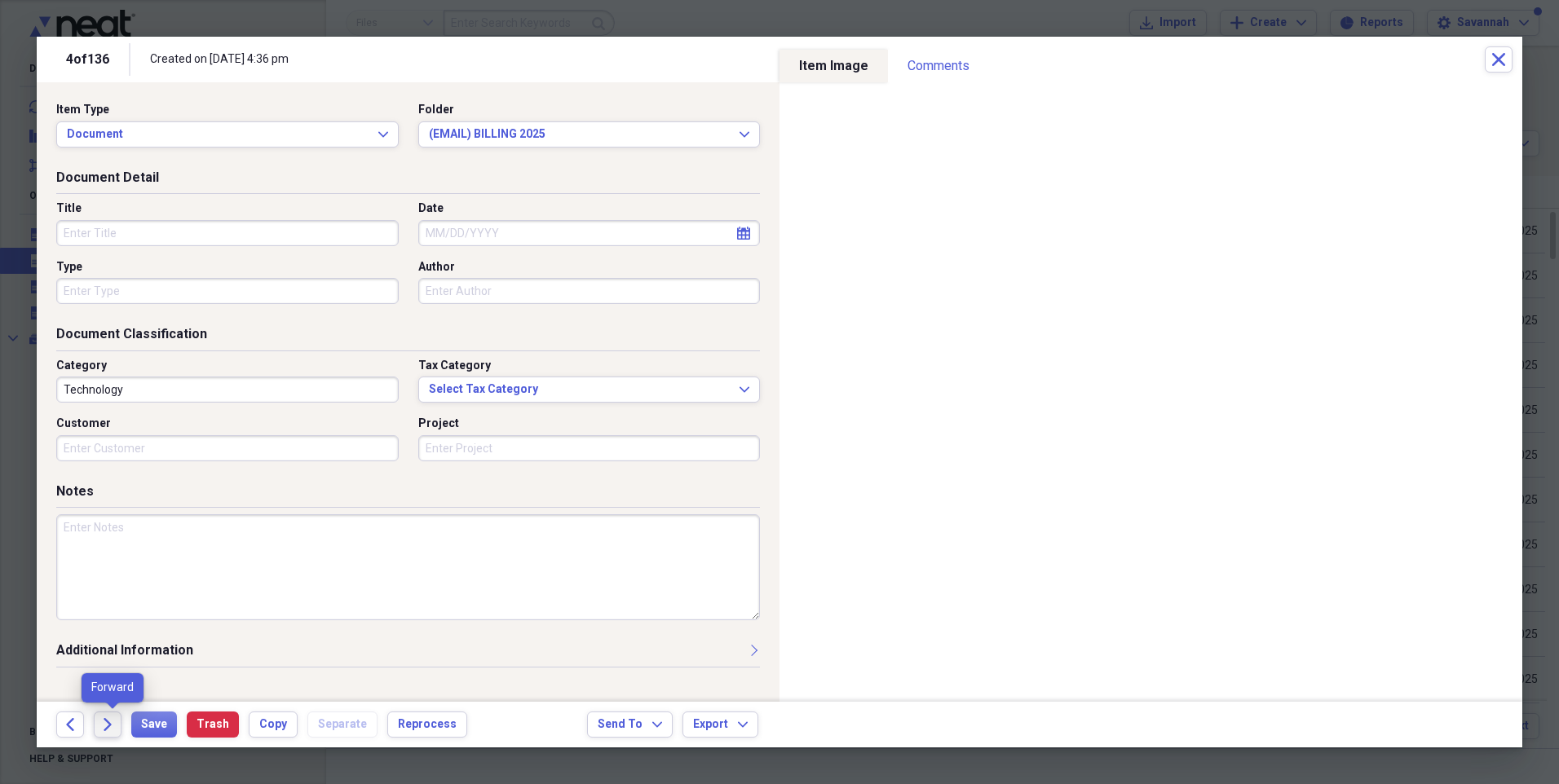 click 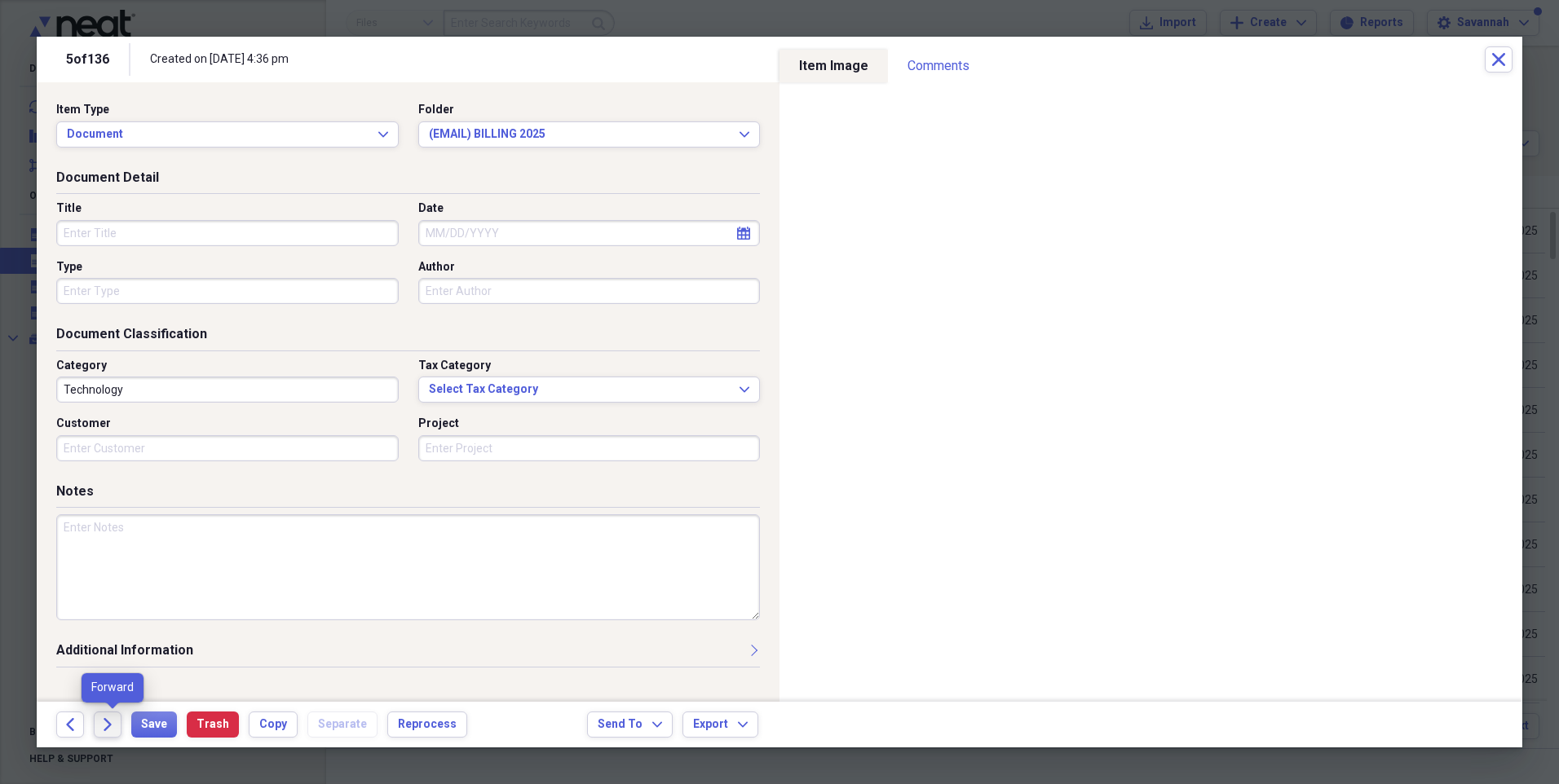 click 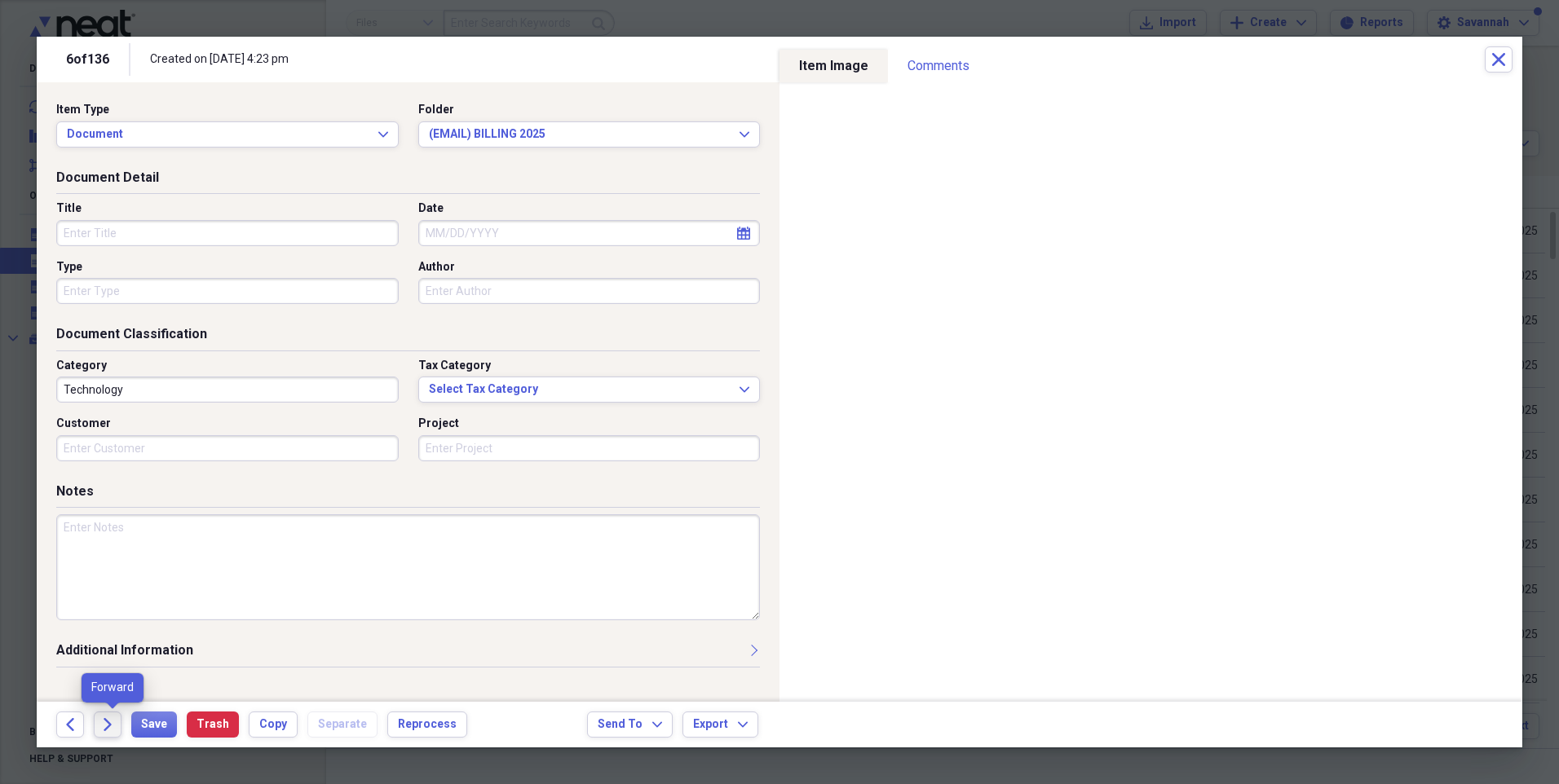 click 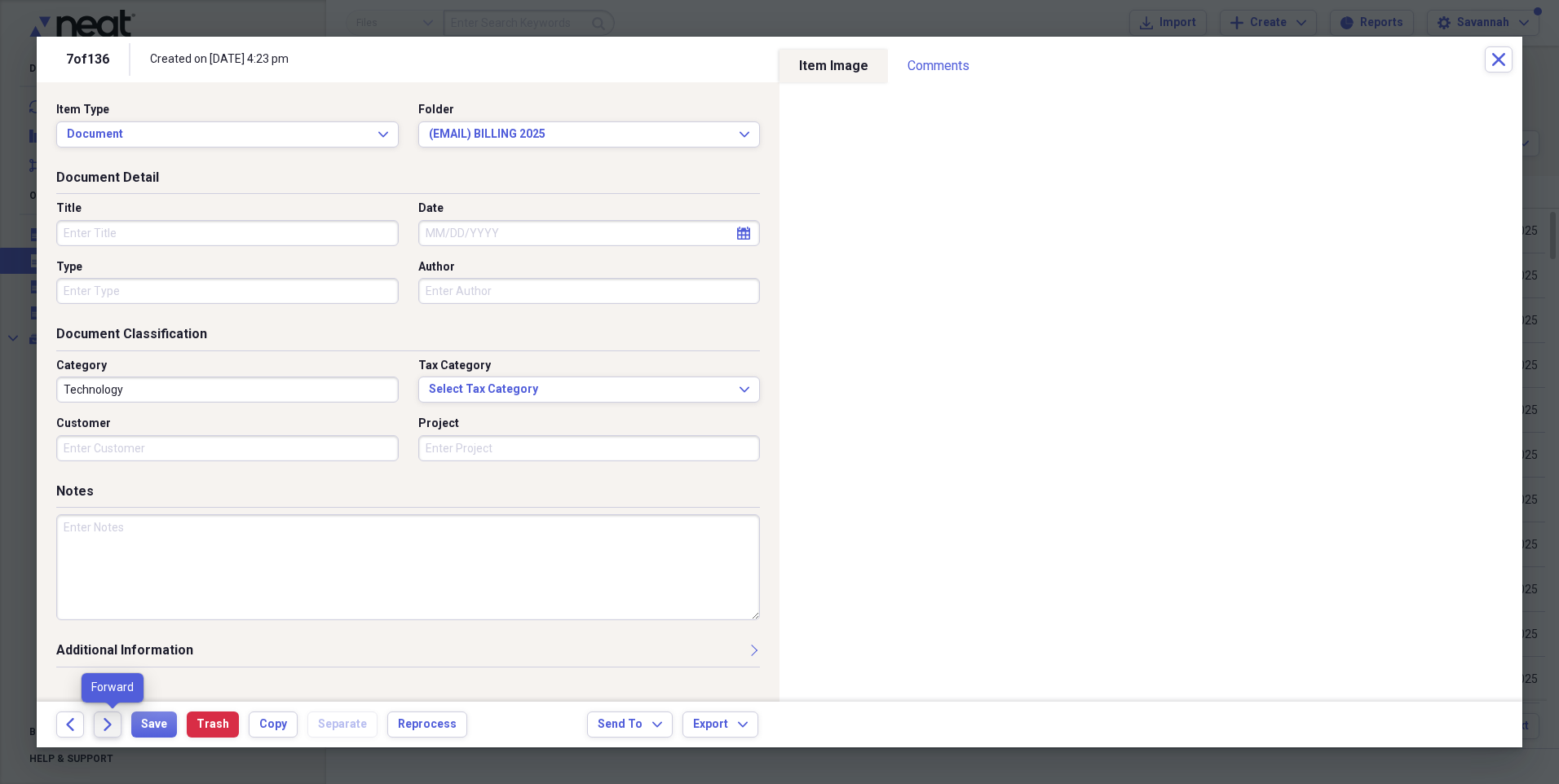 click 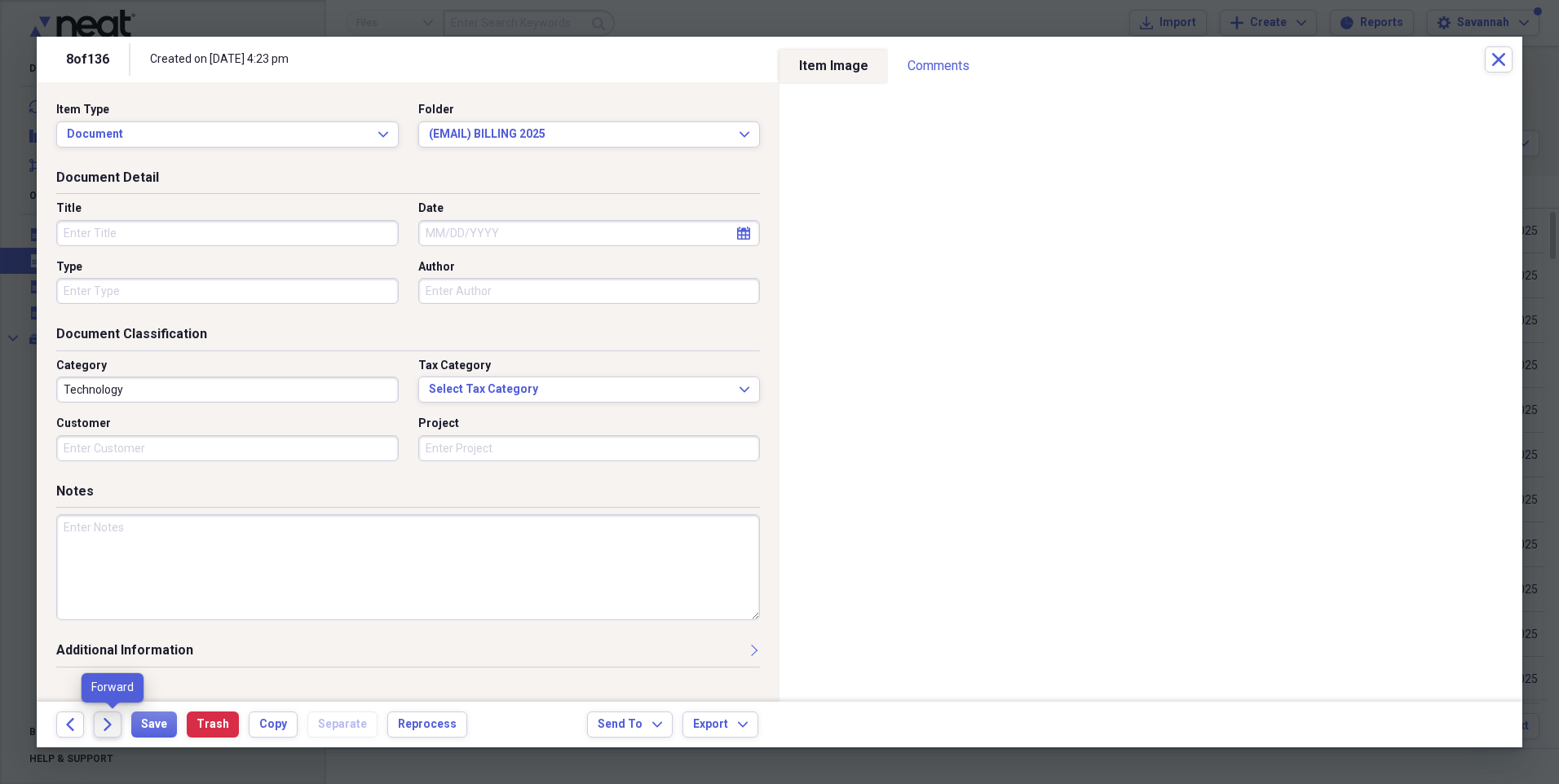 click 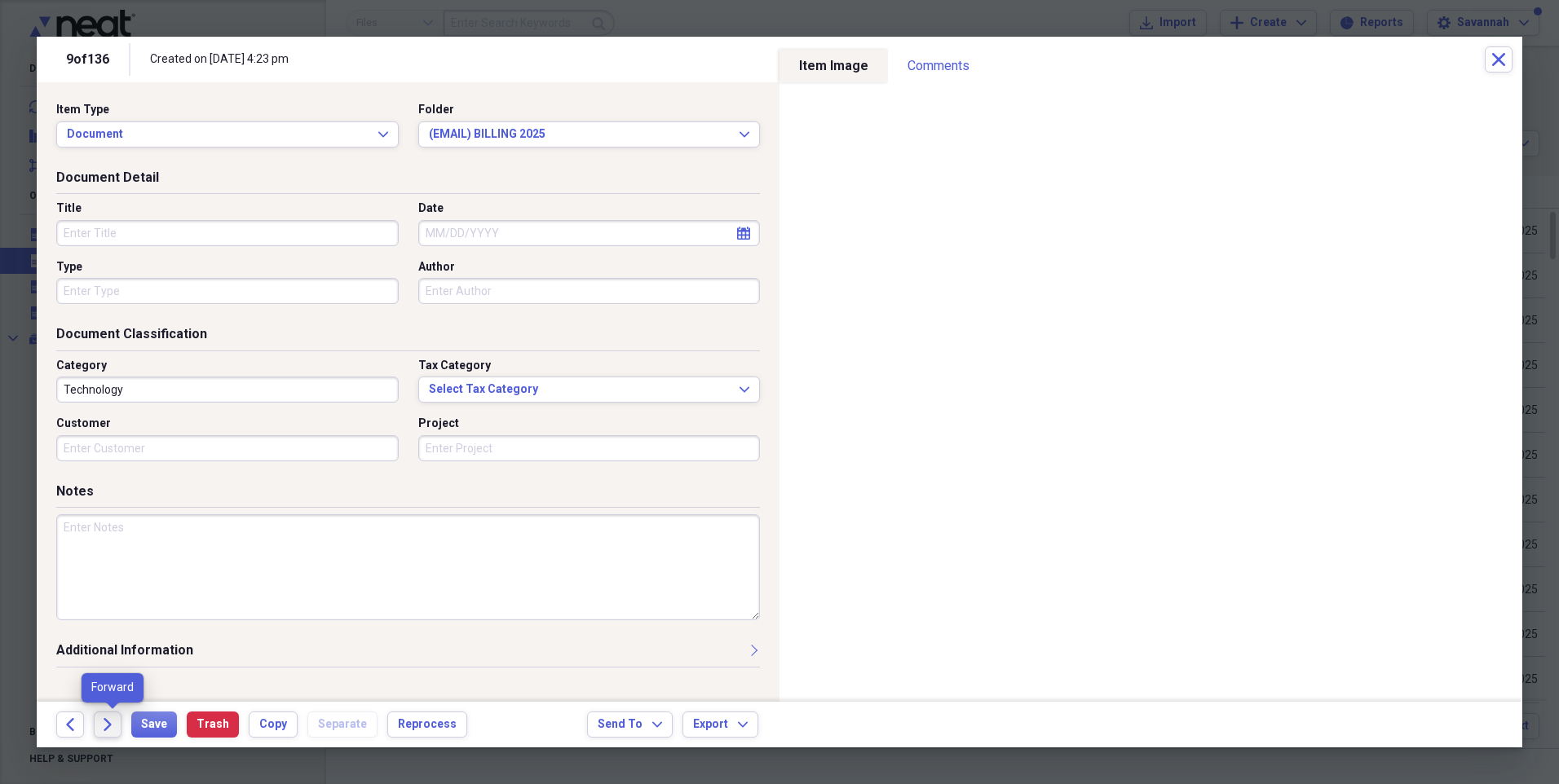 click 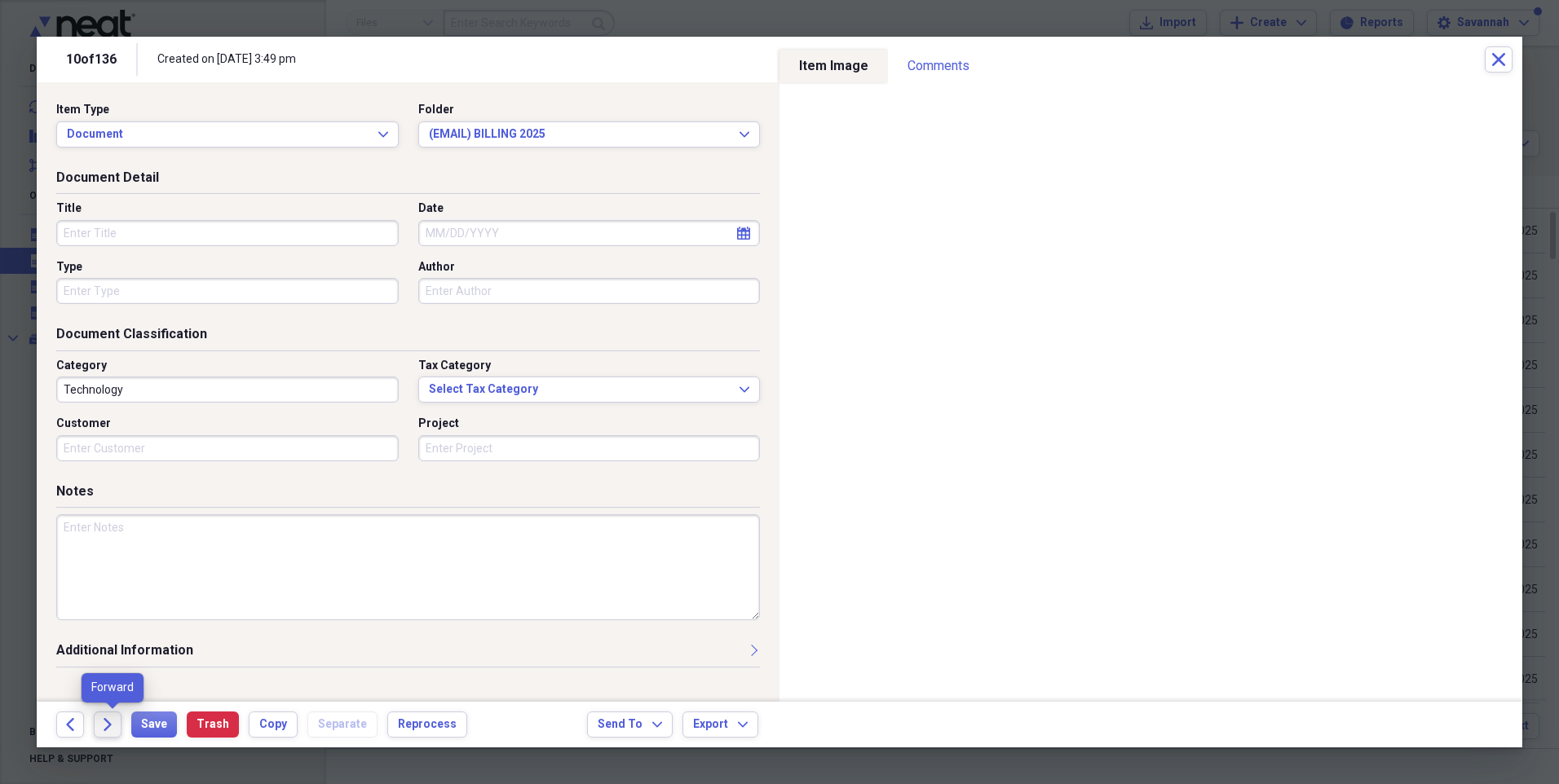 click 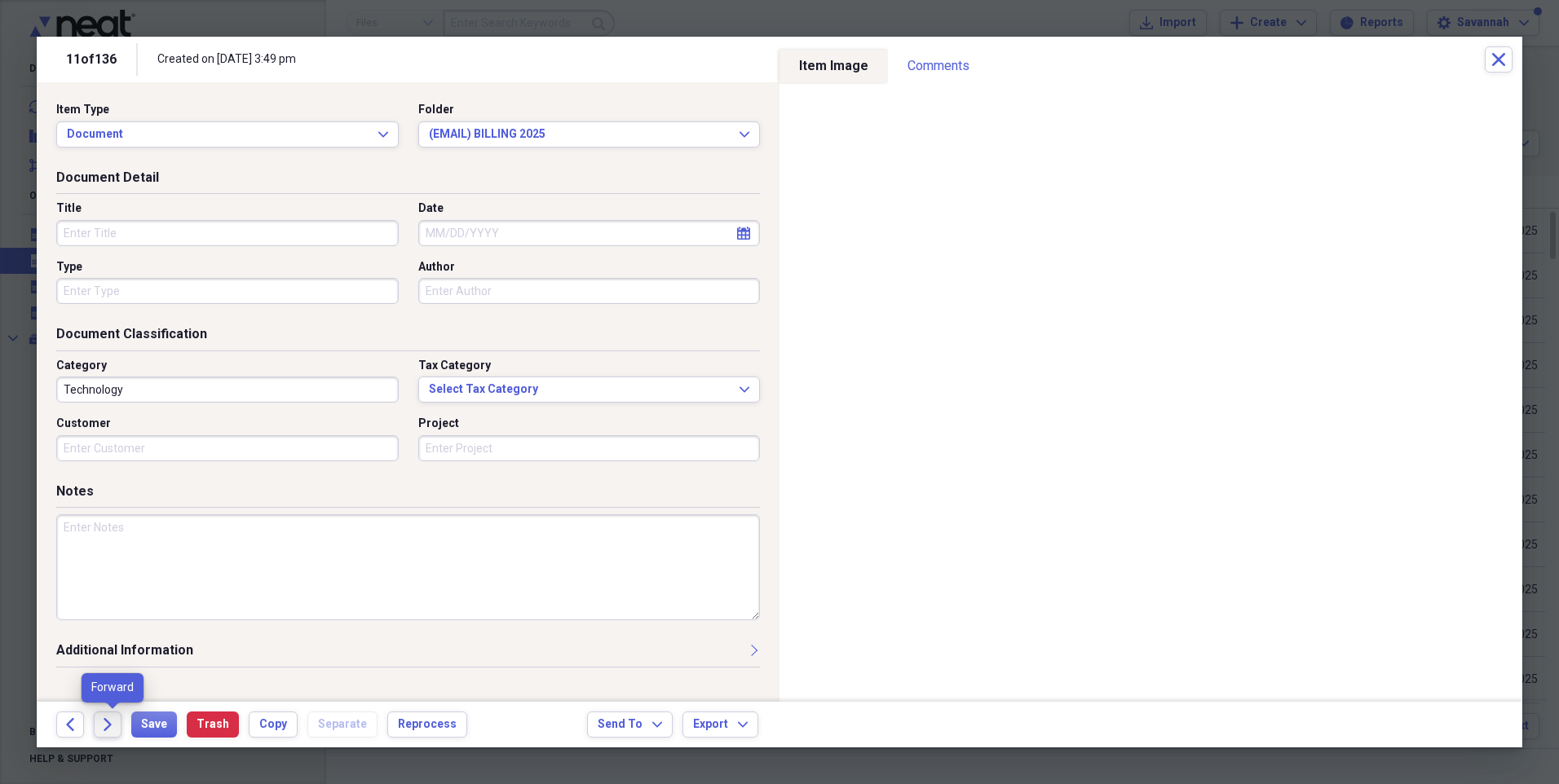 click 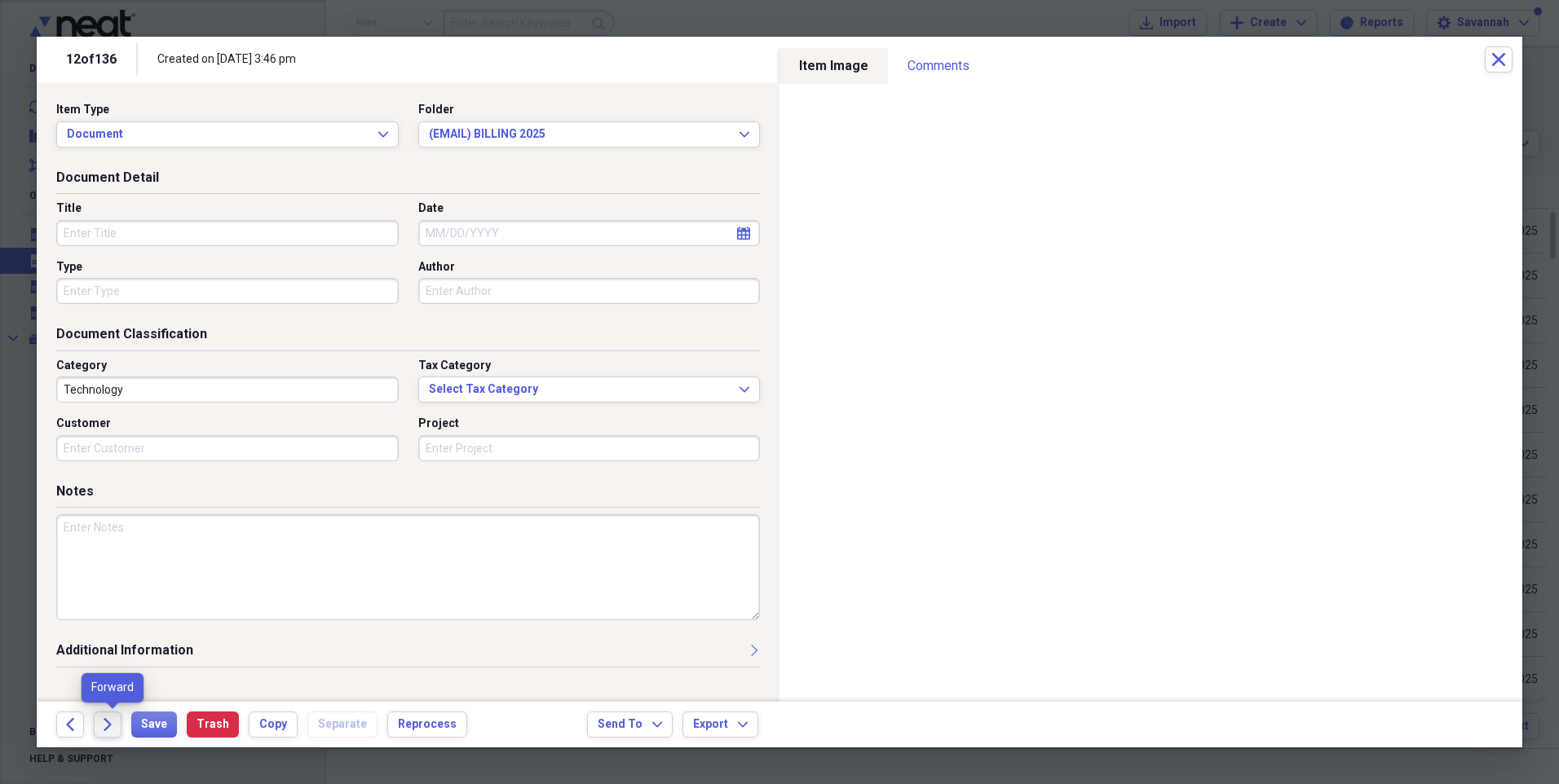 click 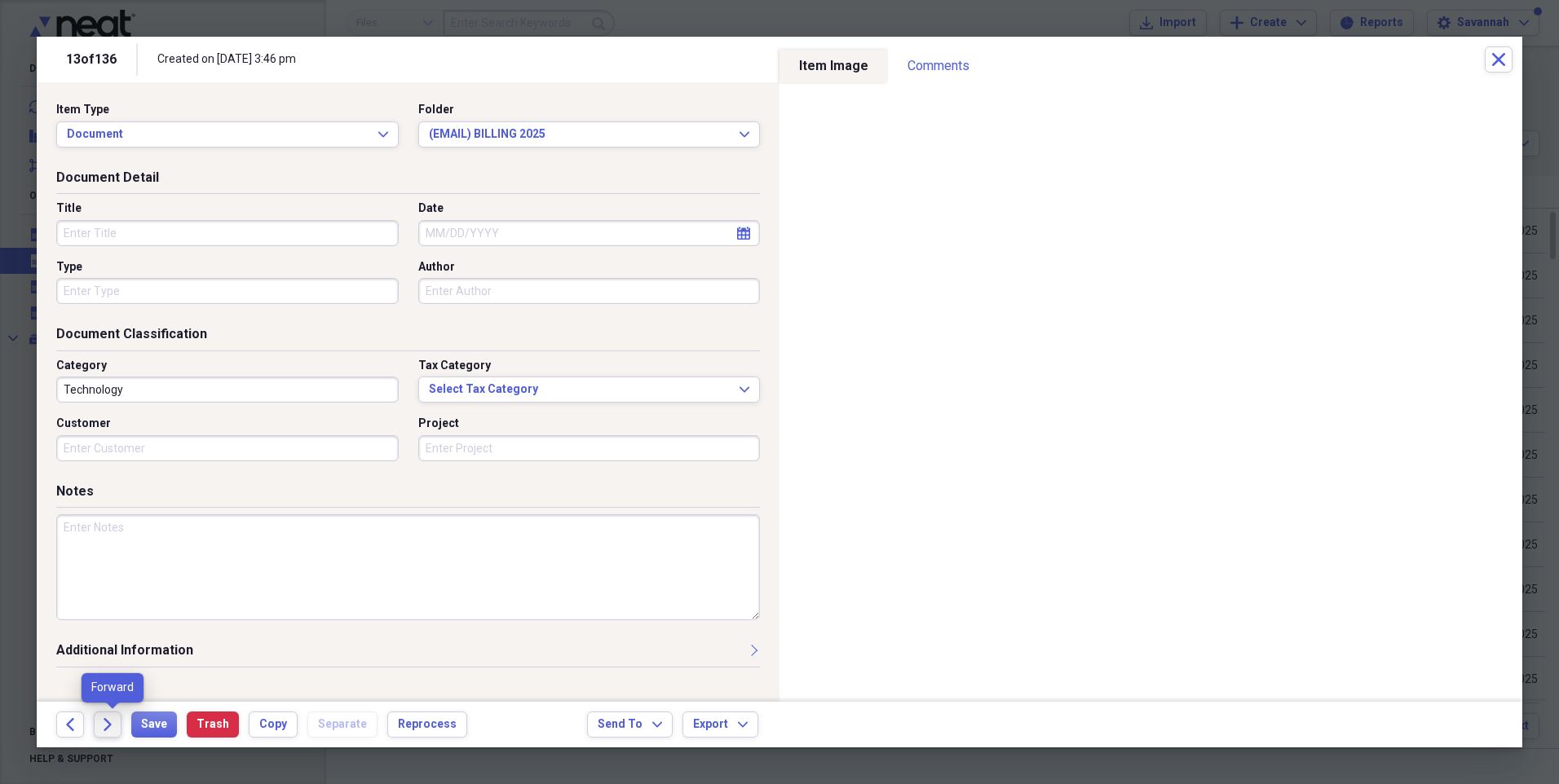 click 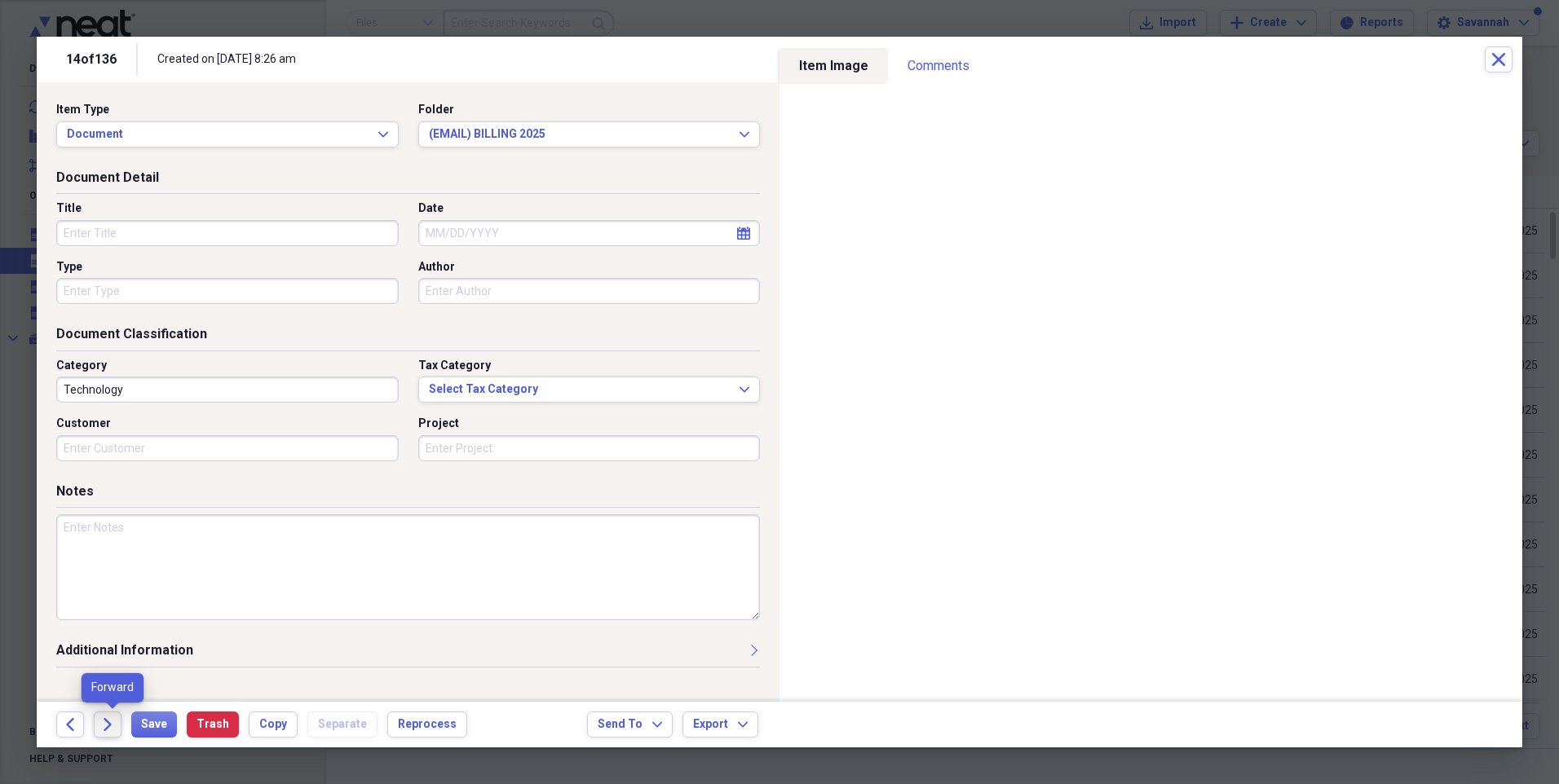click 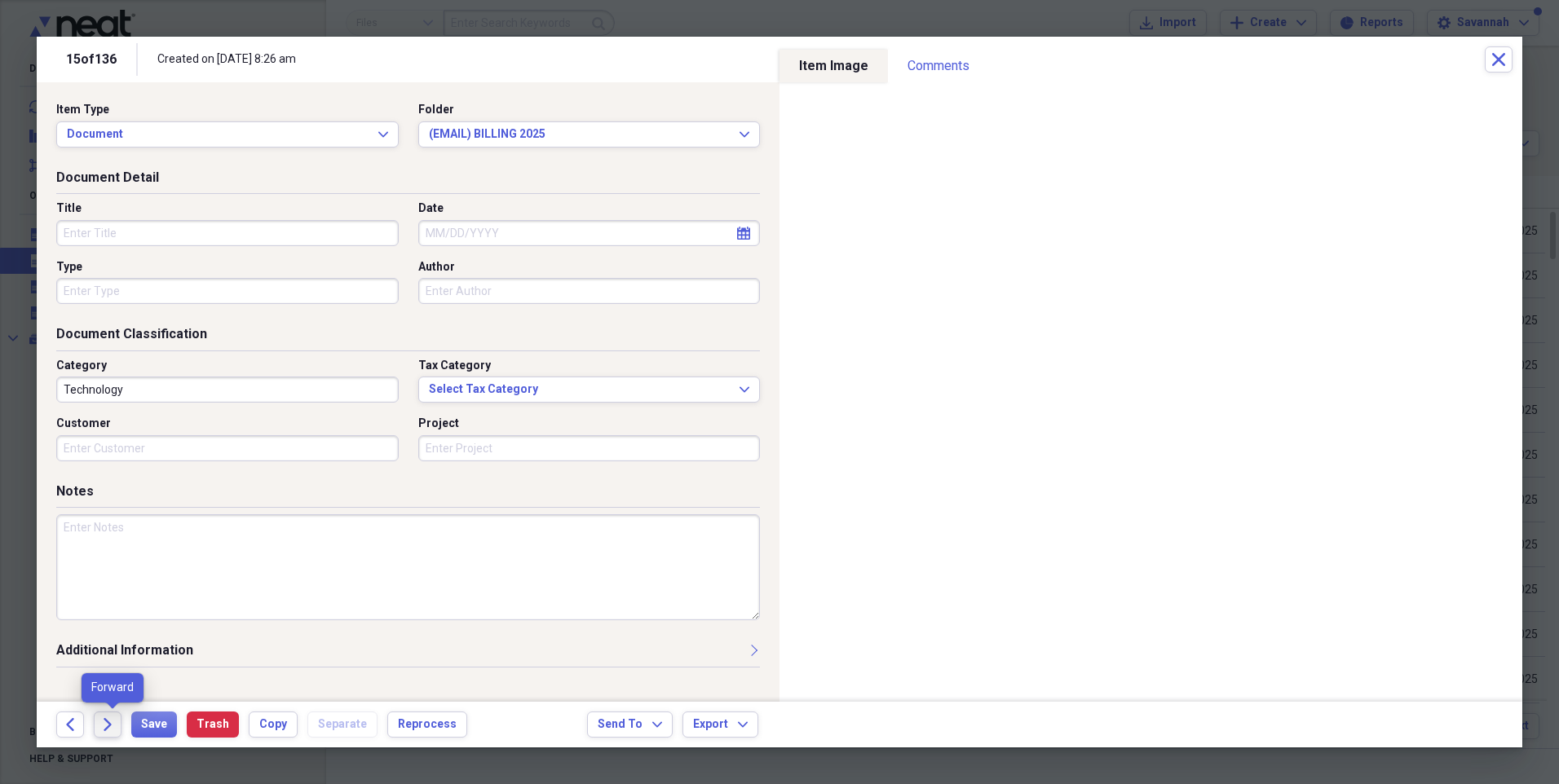 click 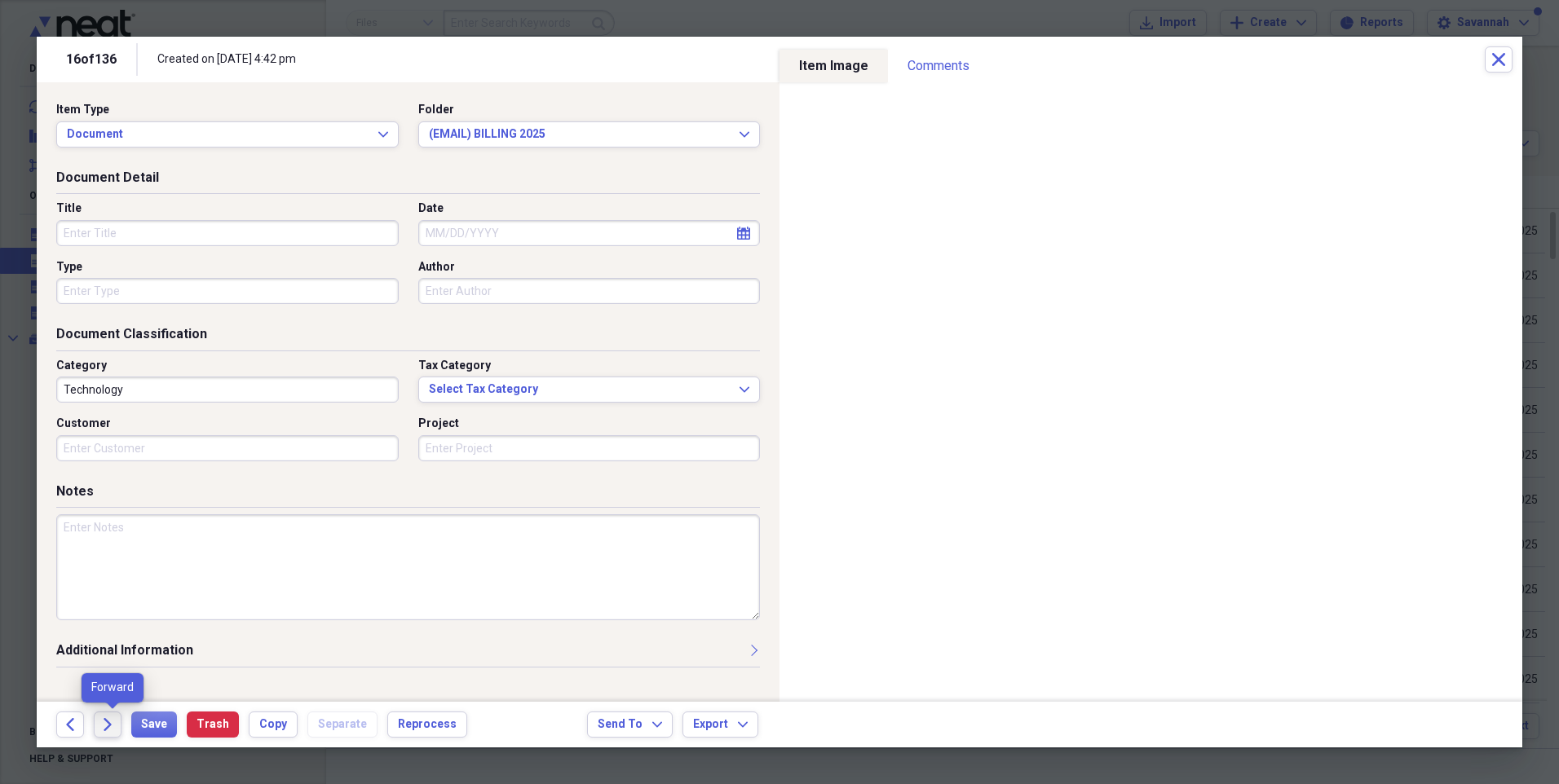 click 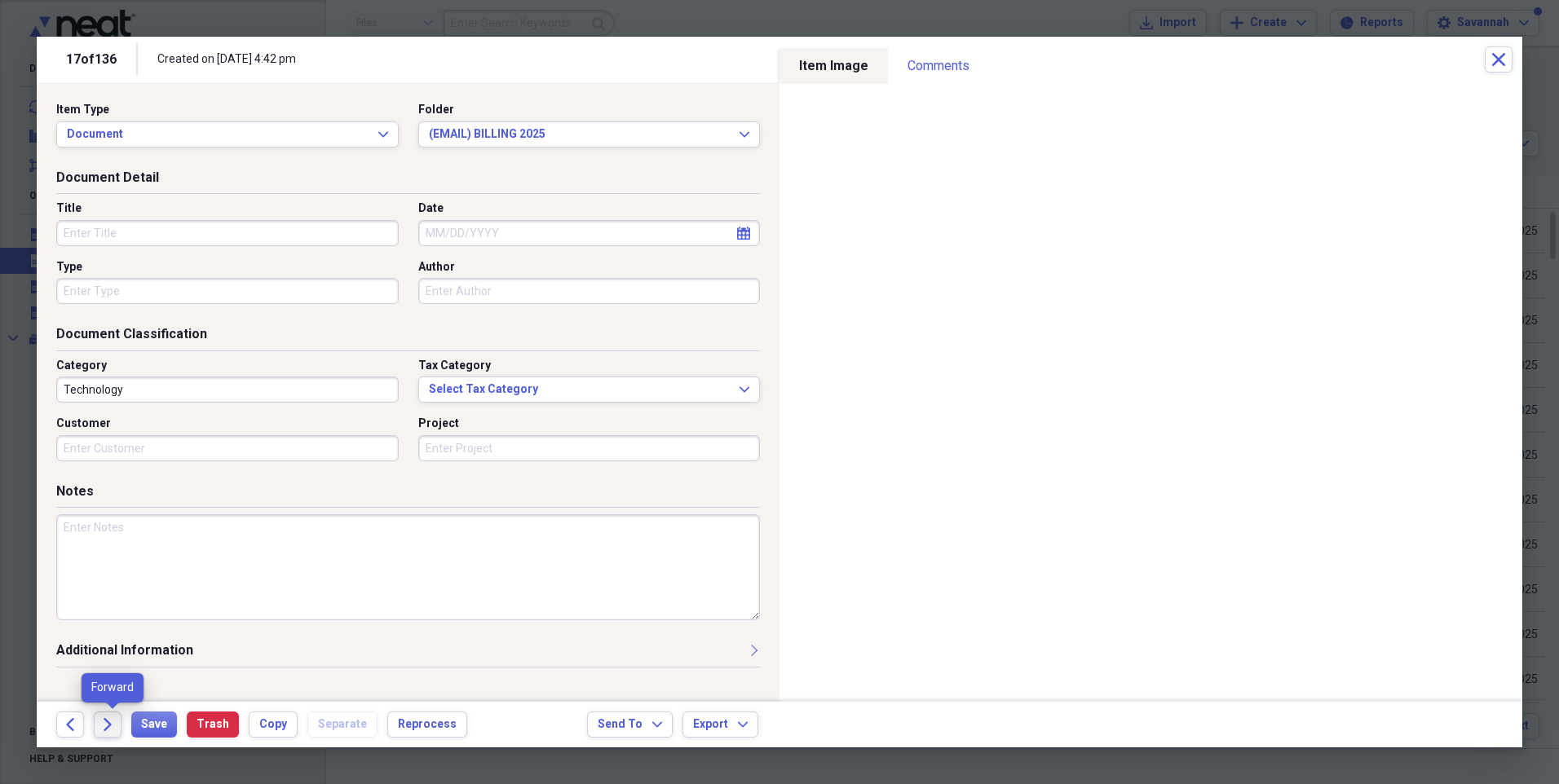 click 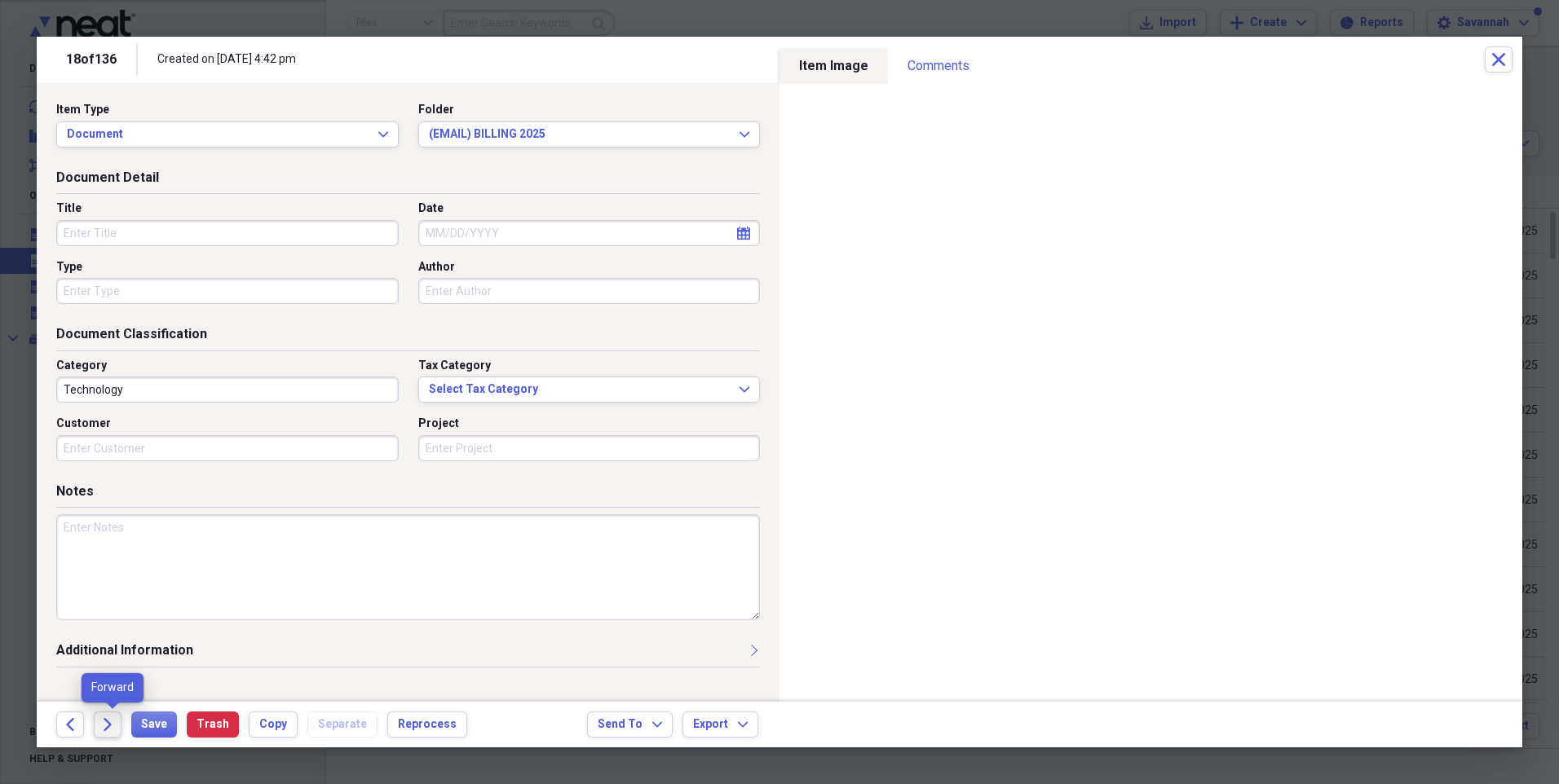 click 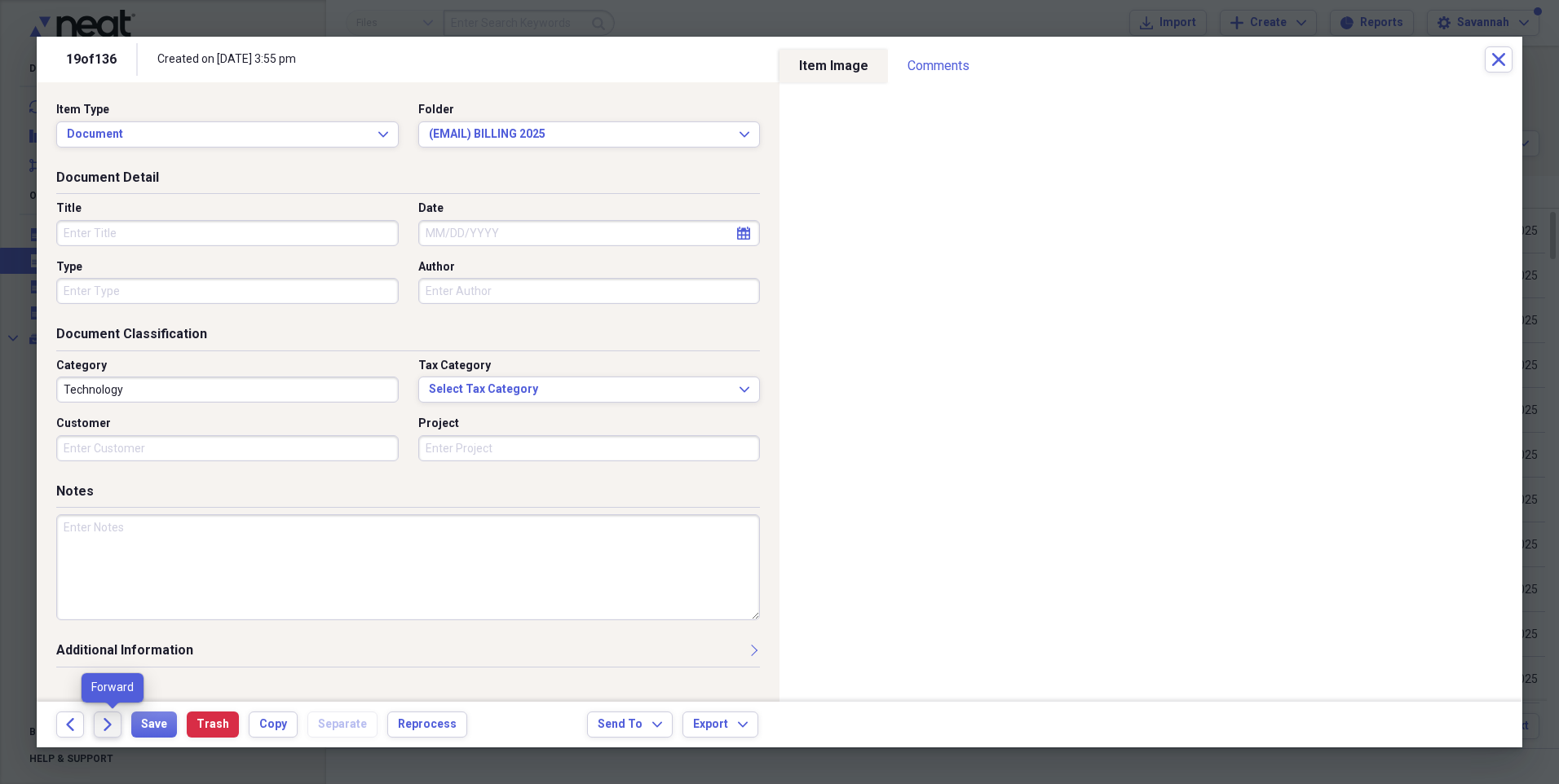click 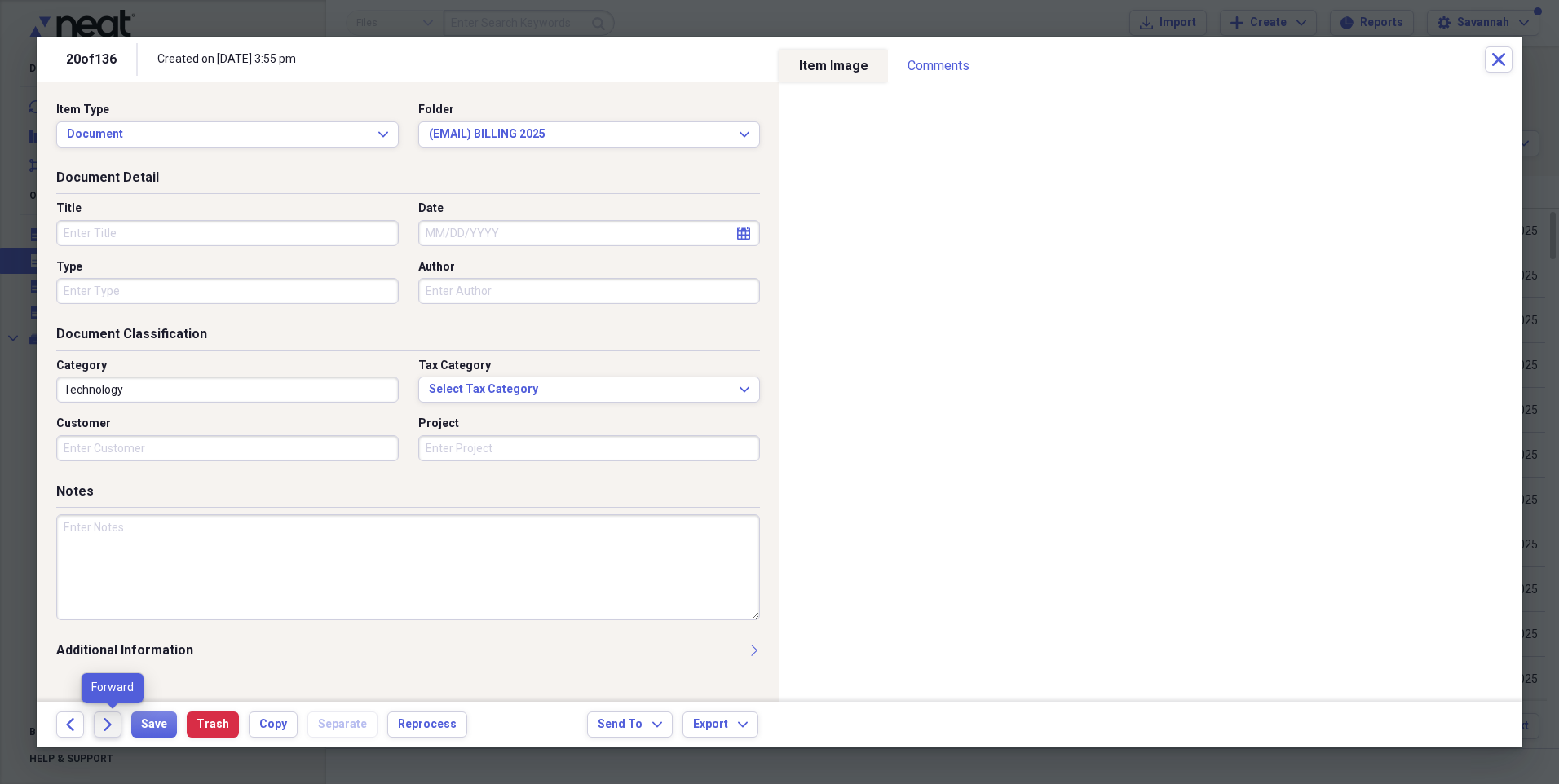 click 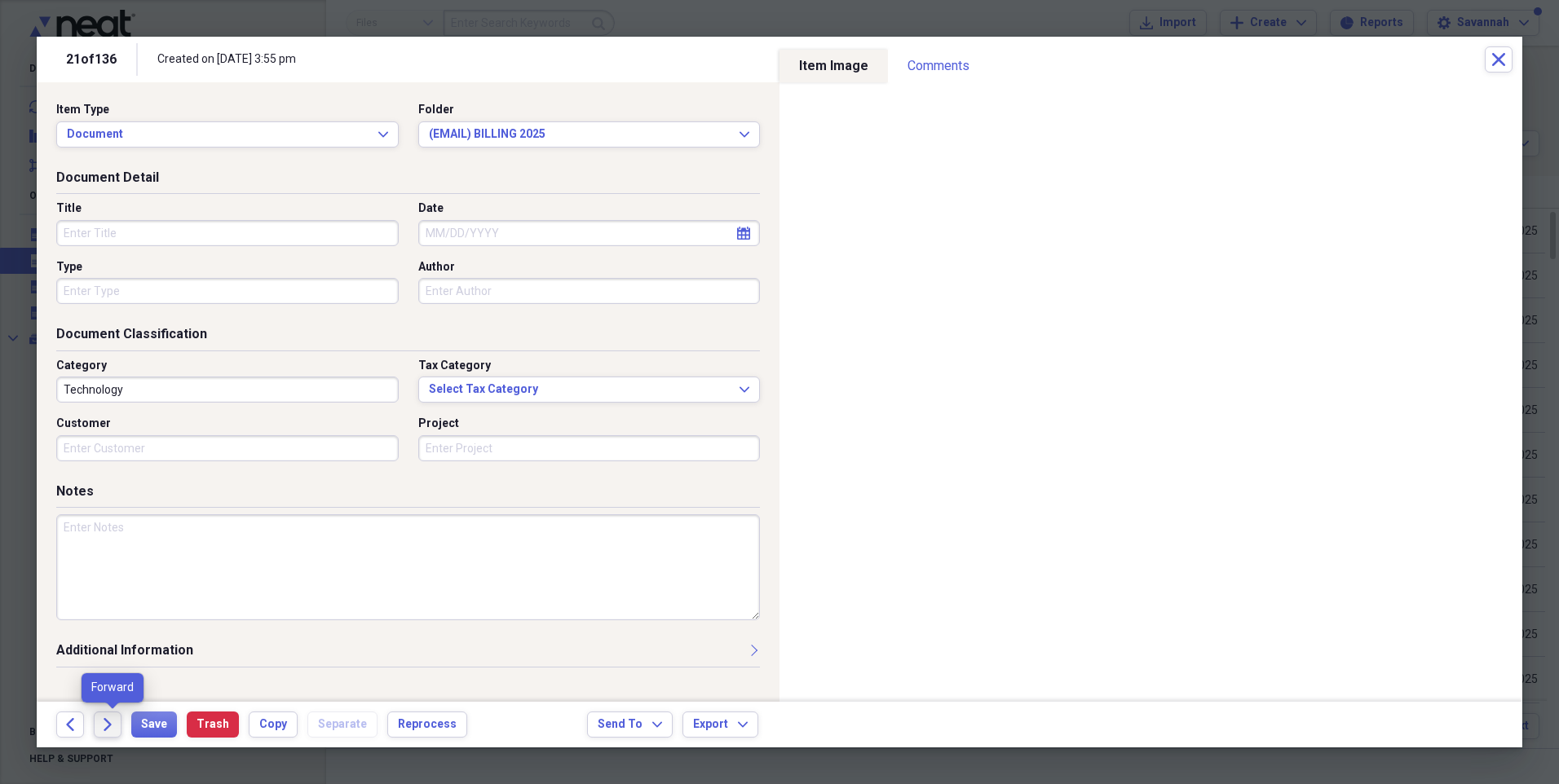 click 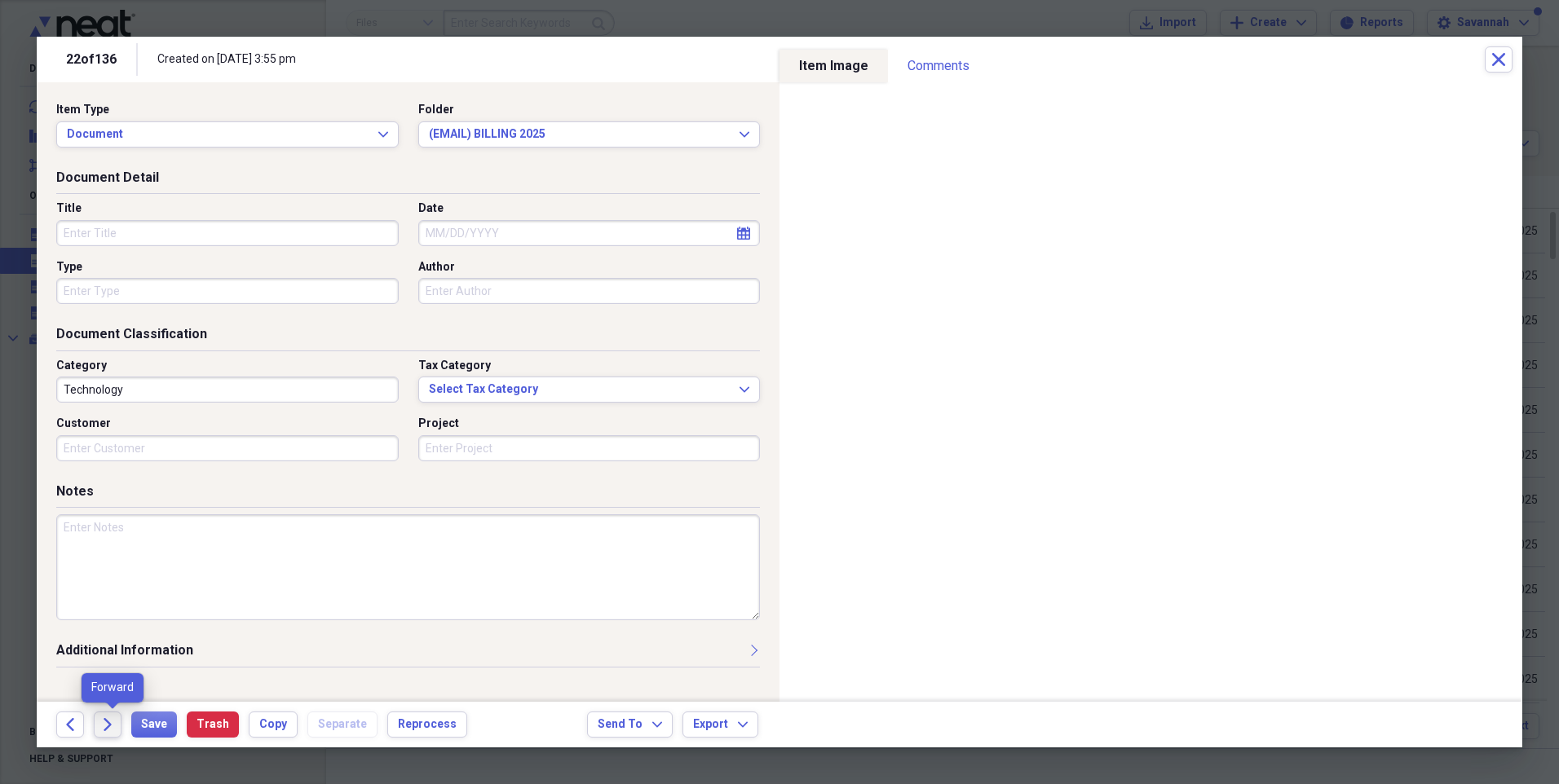 click 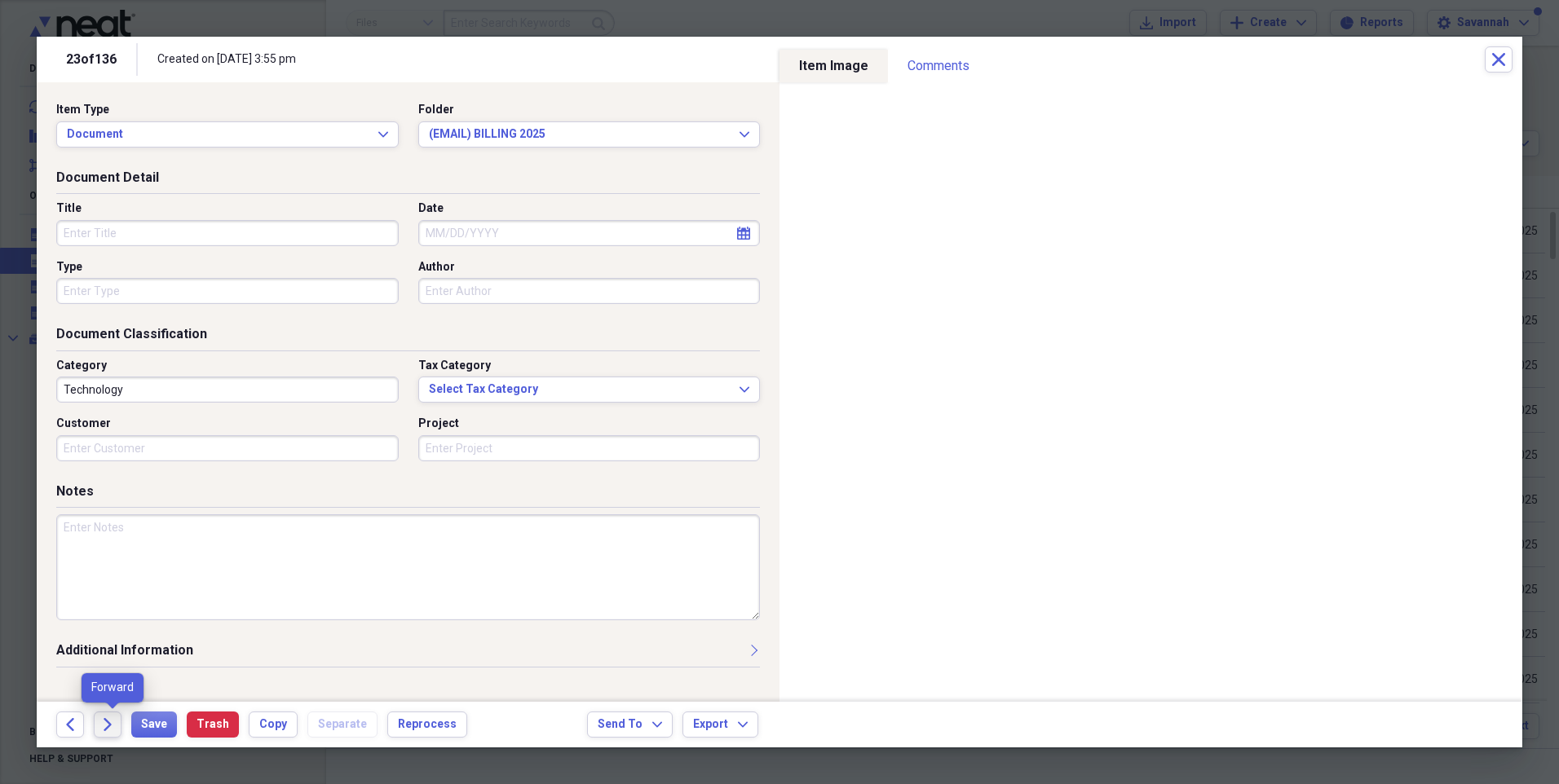 click 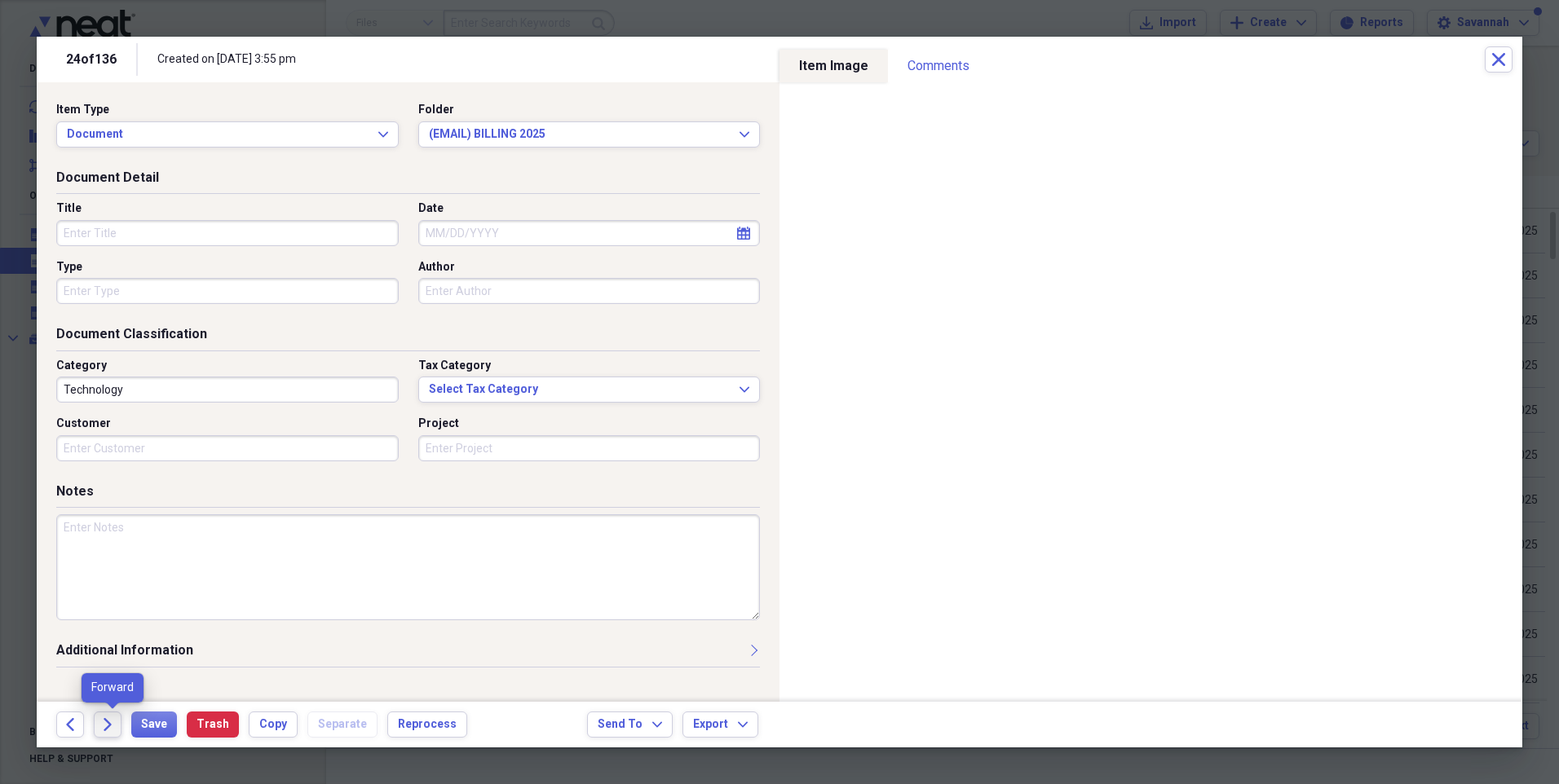 click 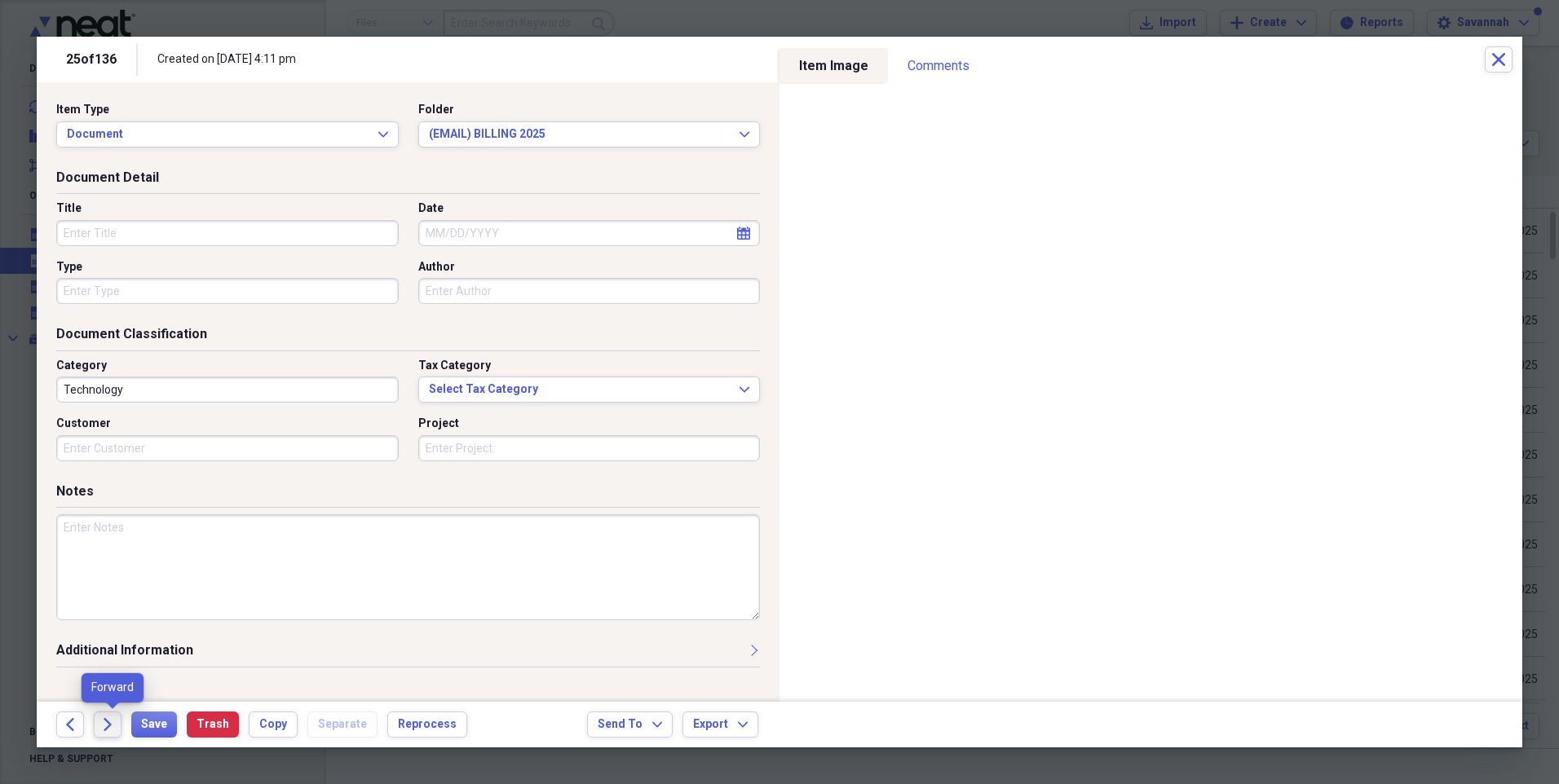 click 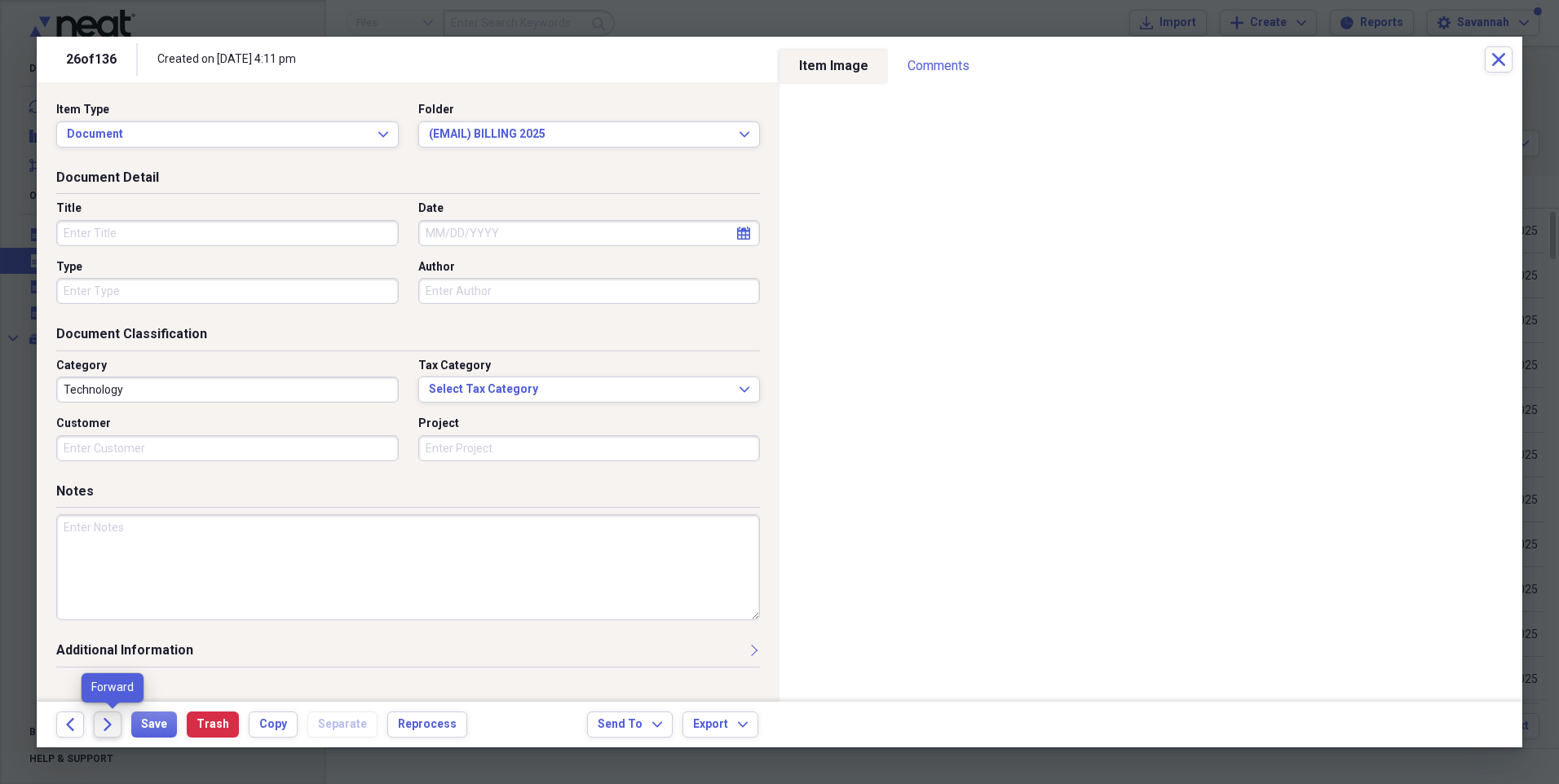 click 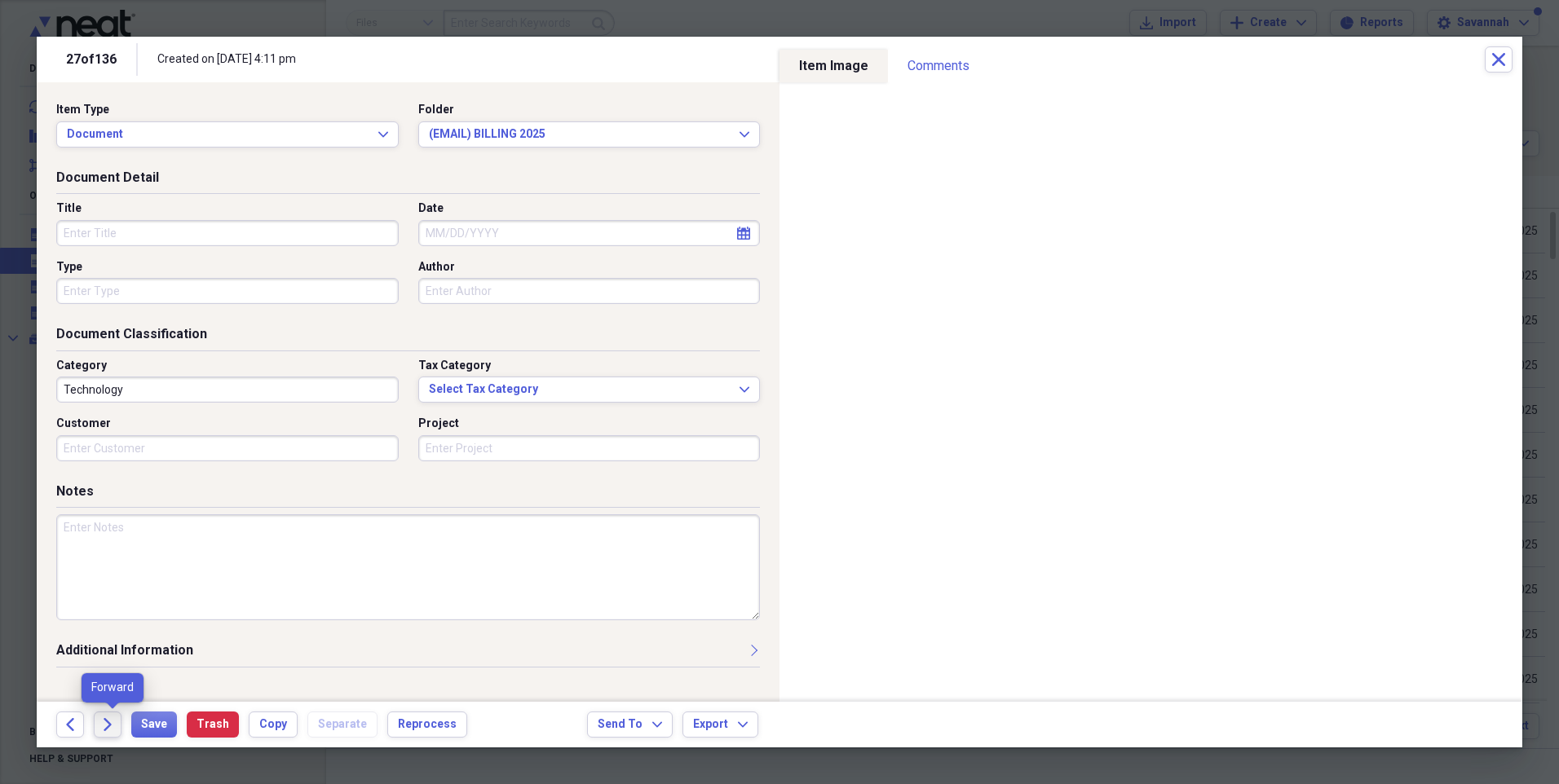 click 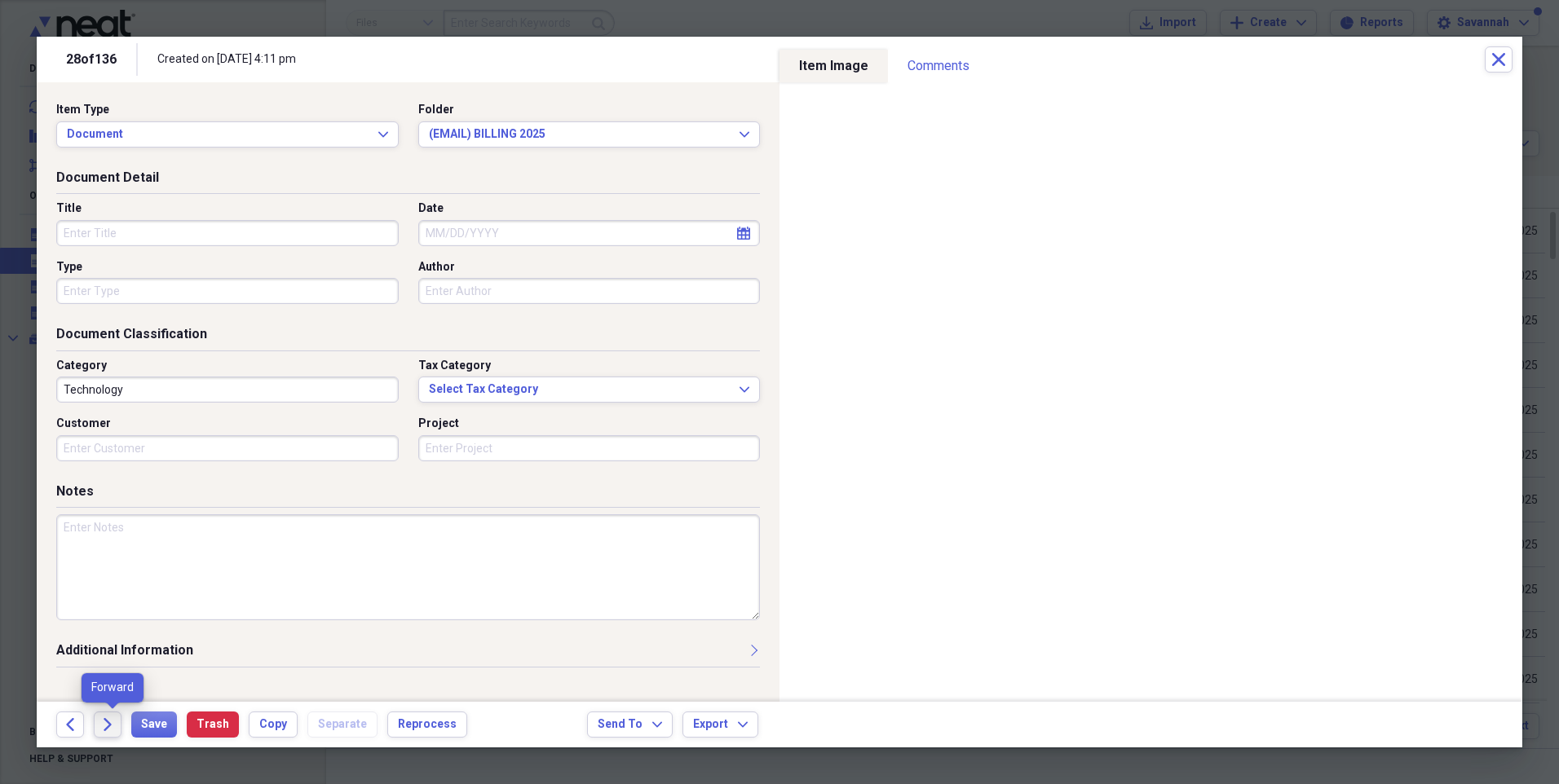 click 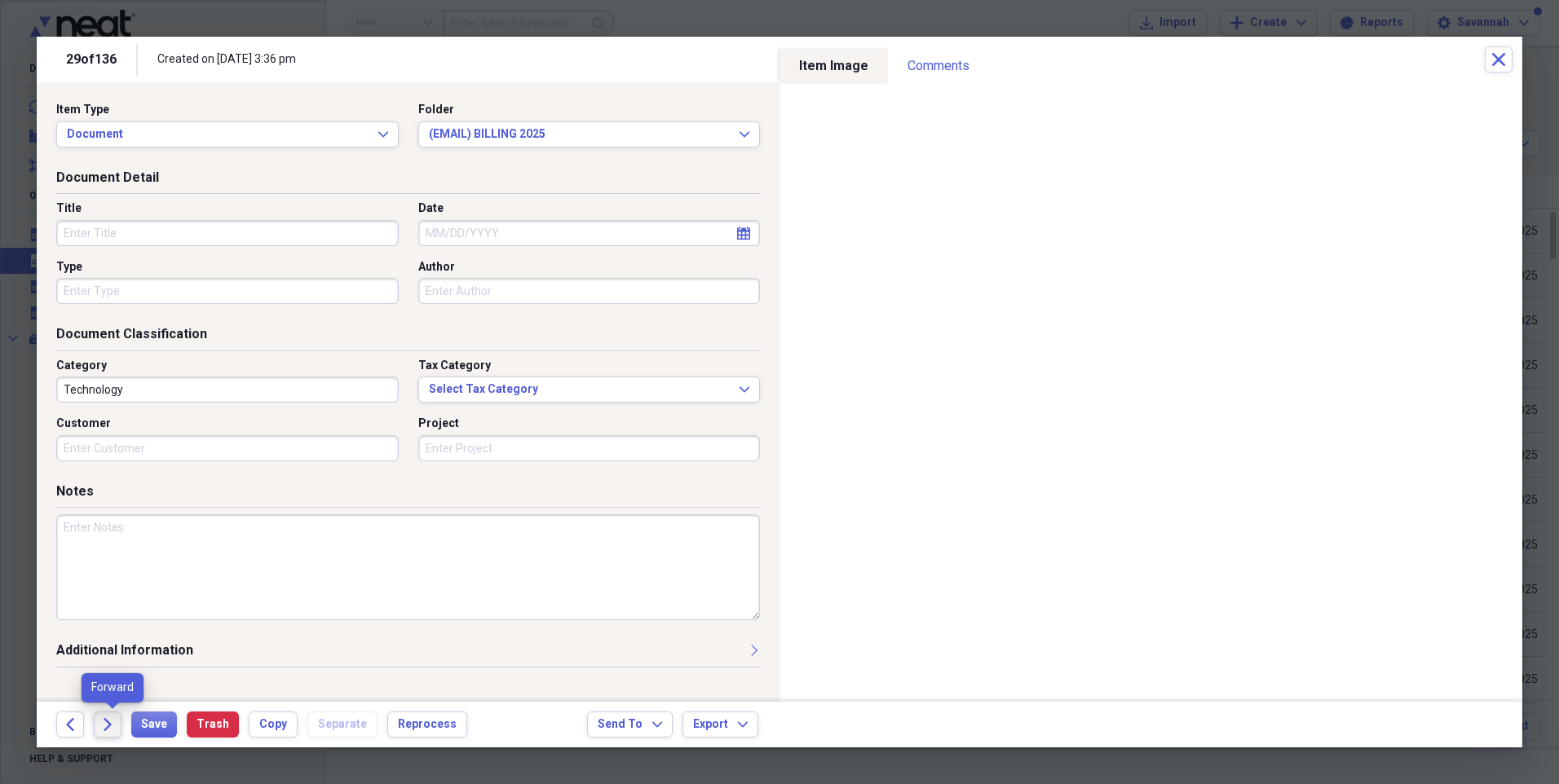 click 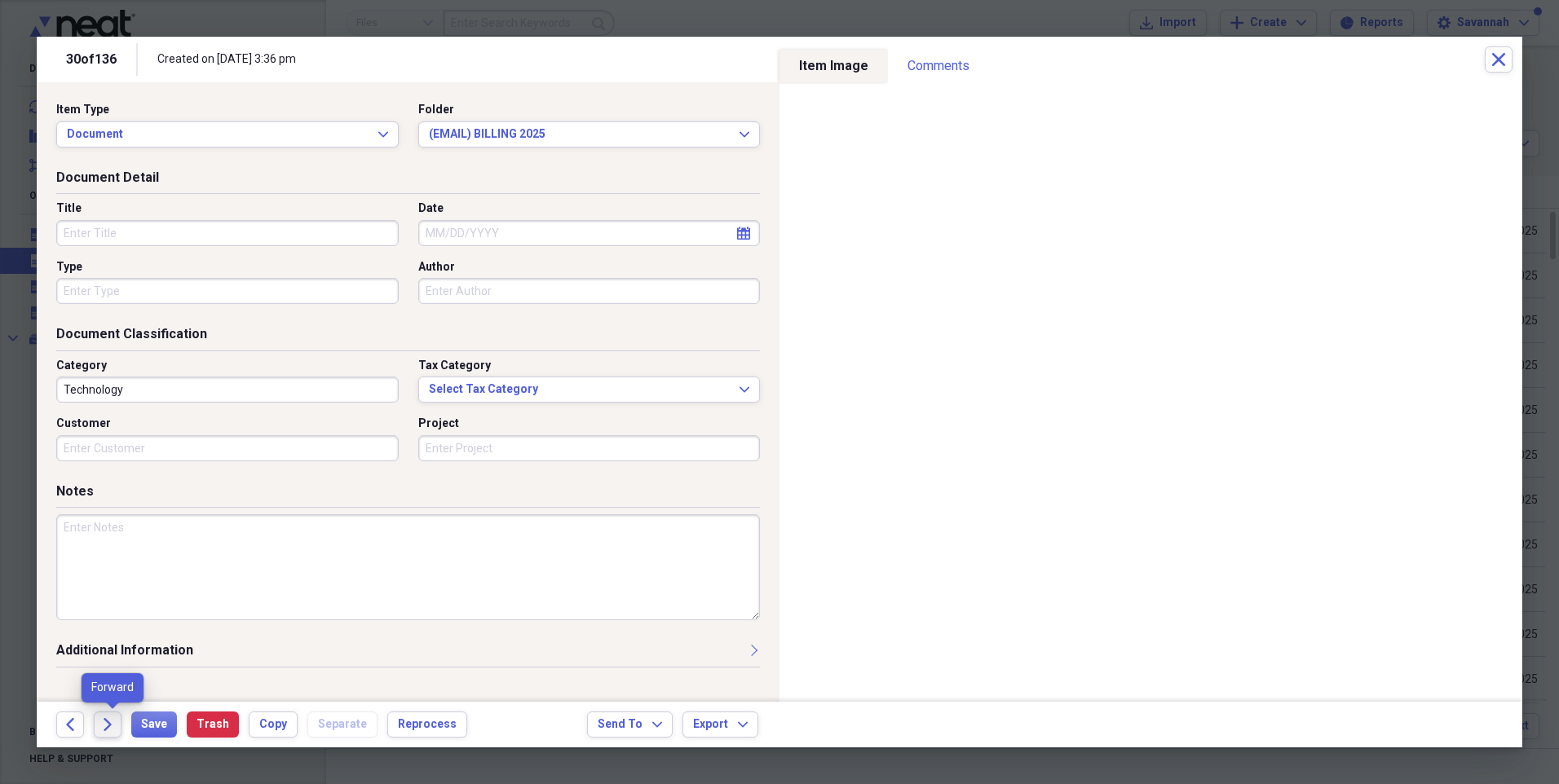 click 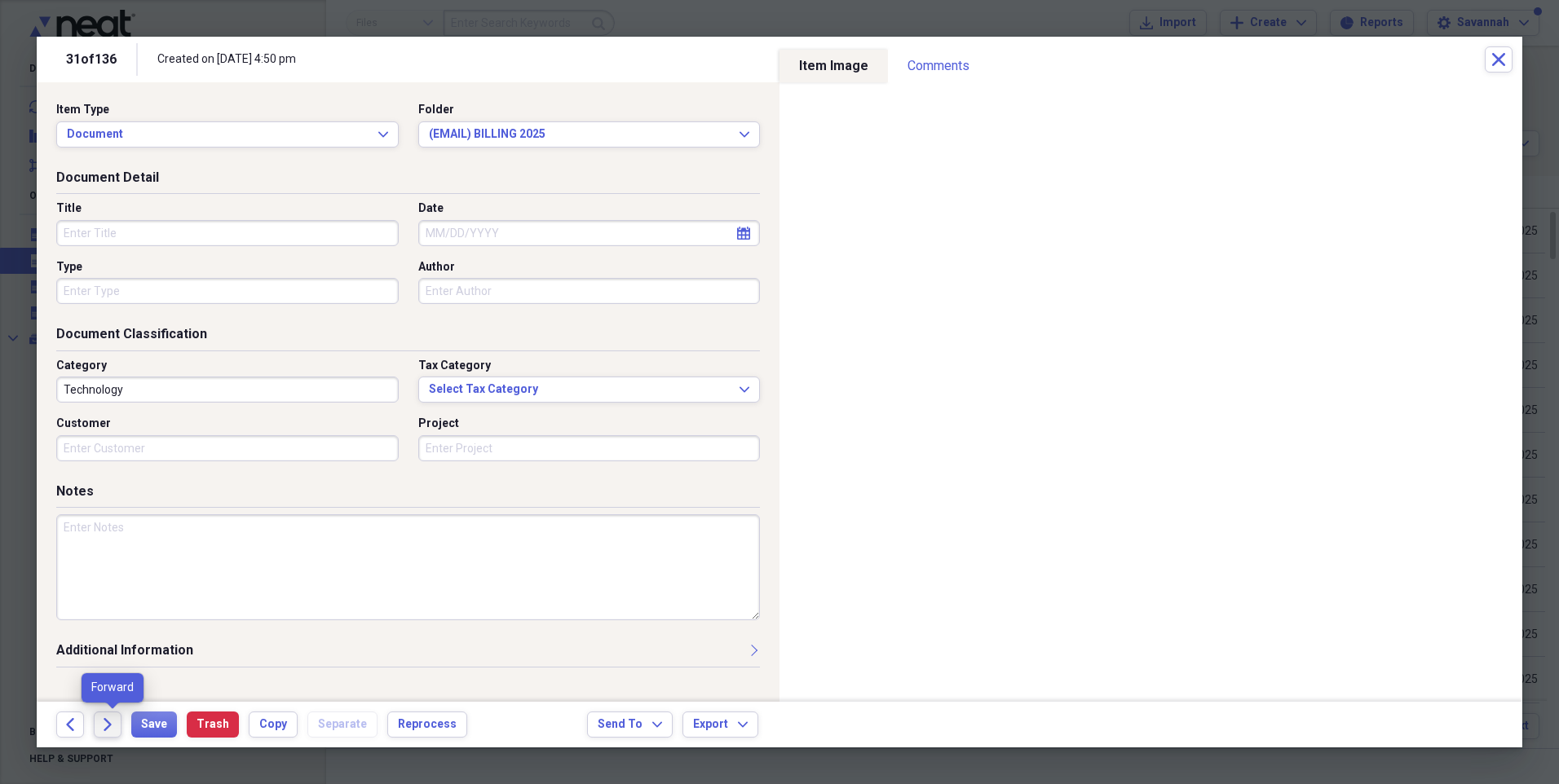 click 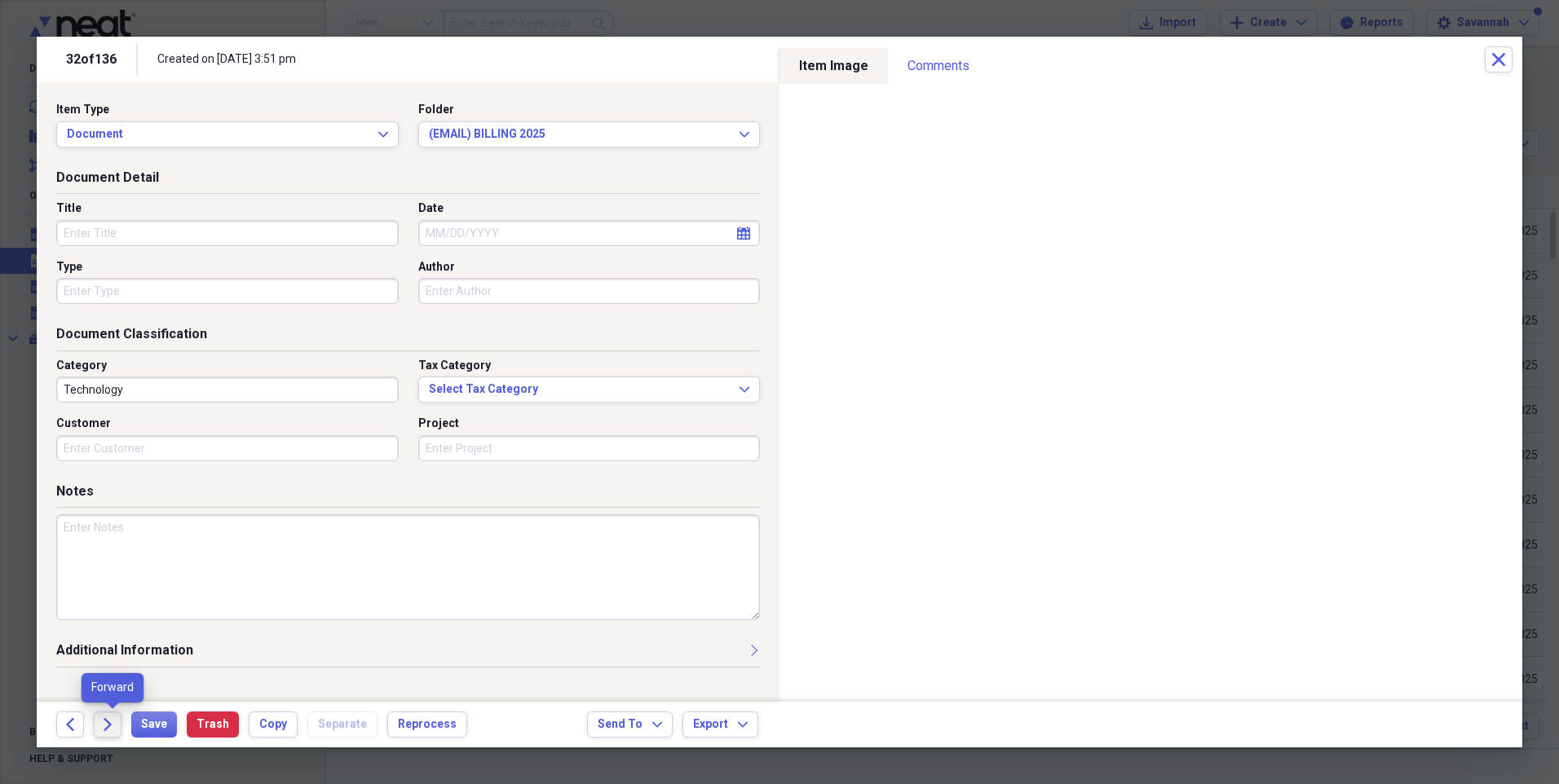 click 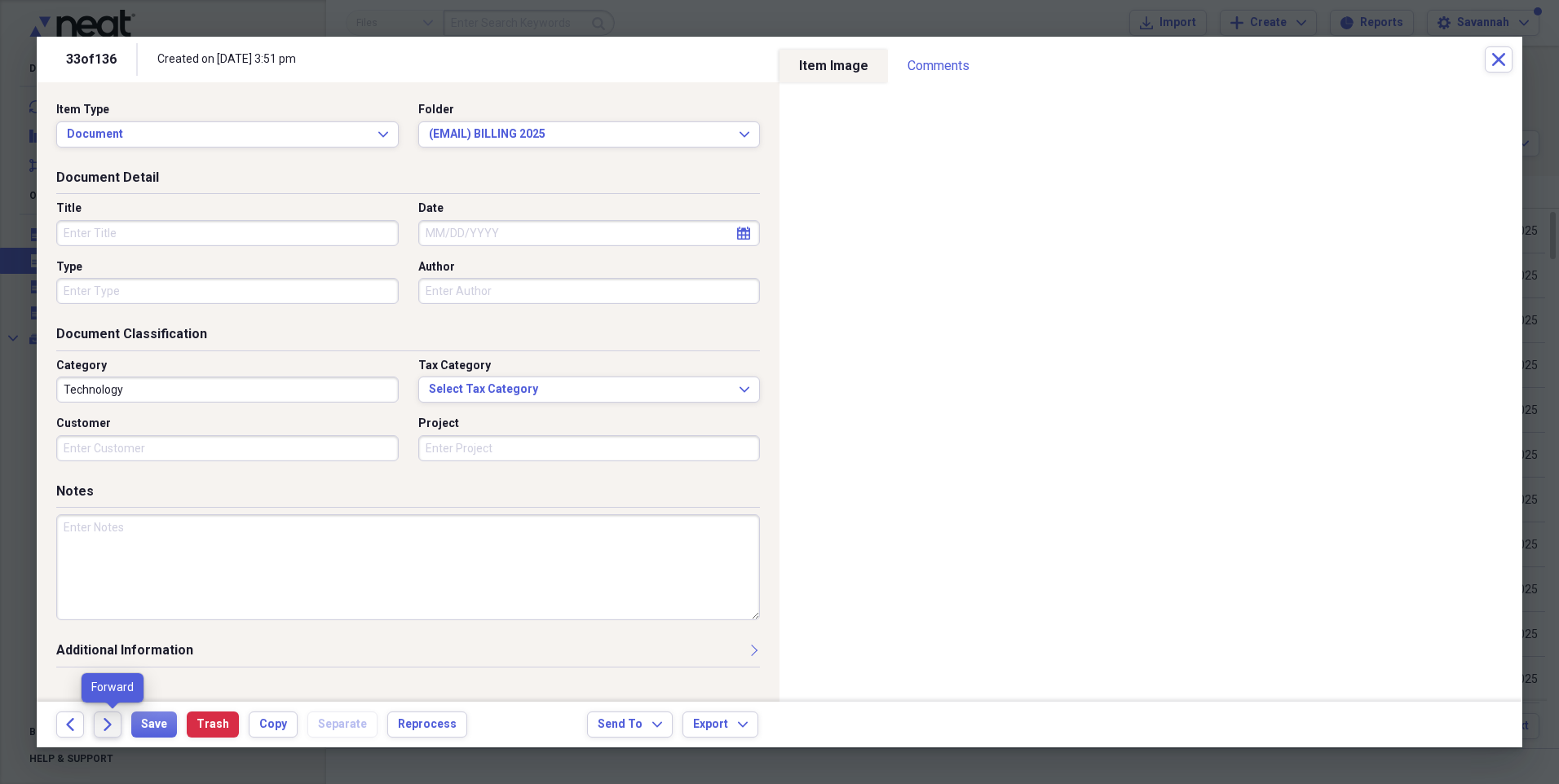click 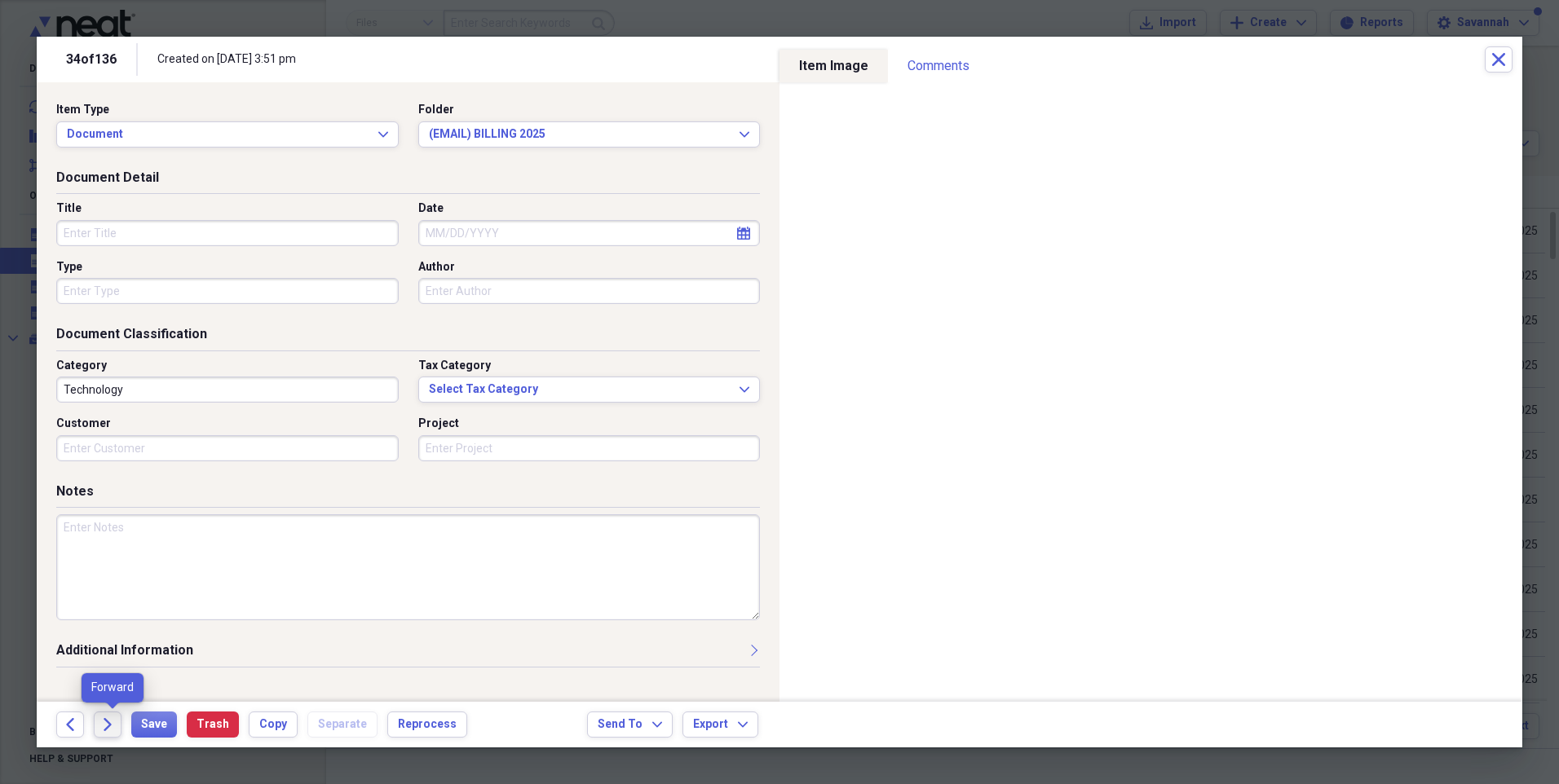 click 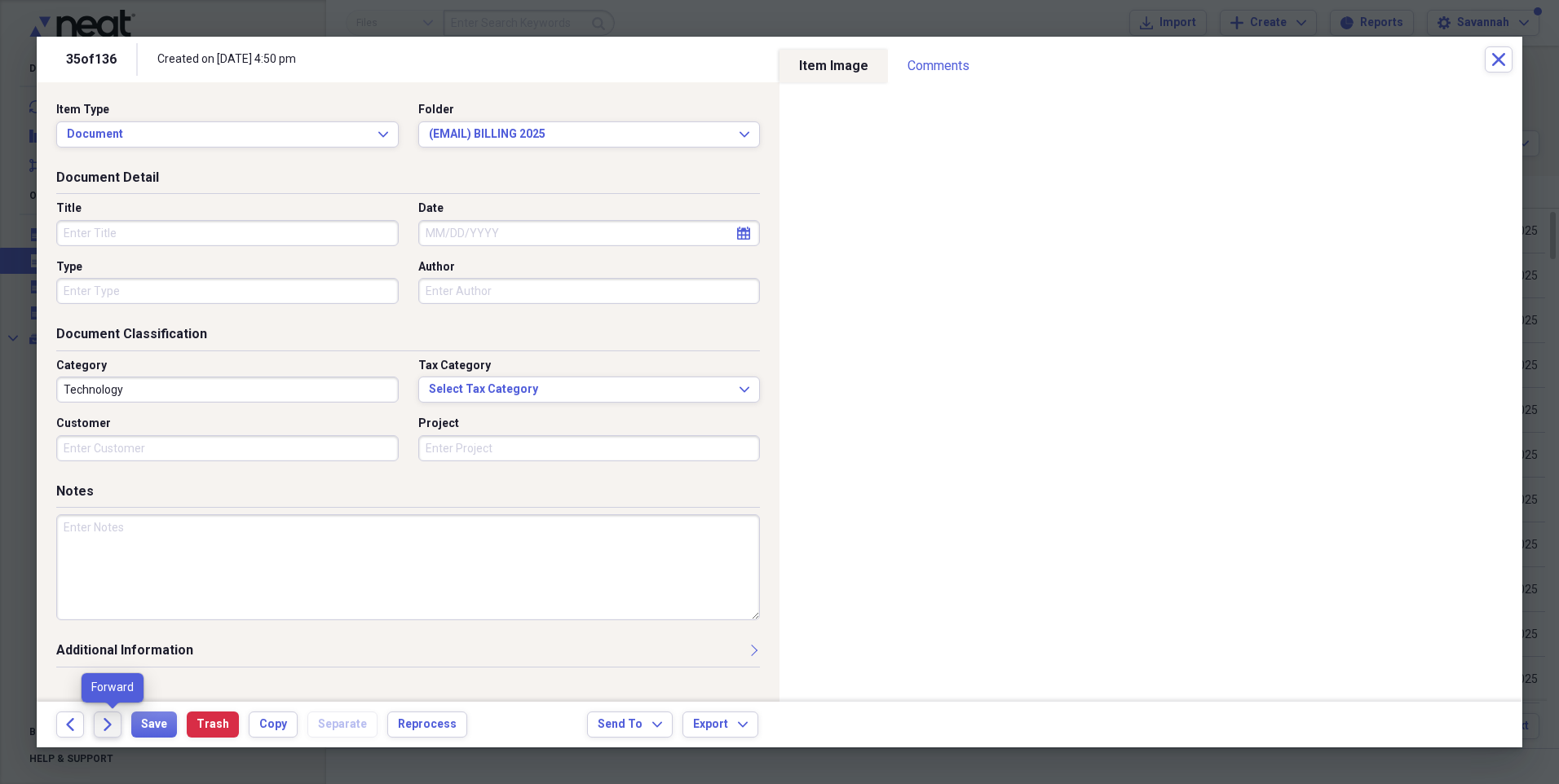 click 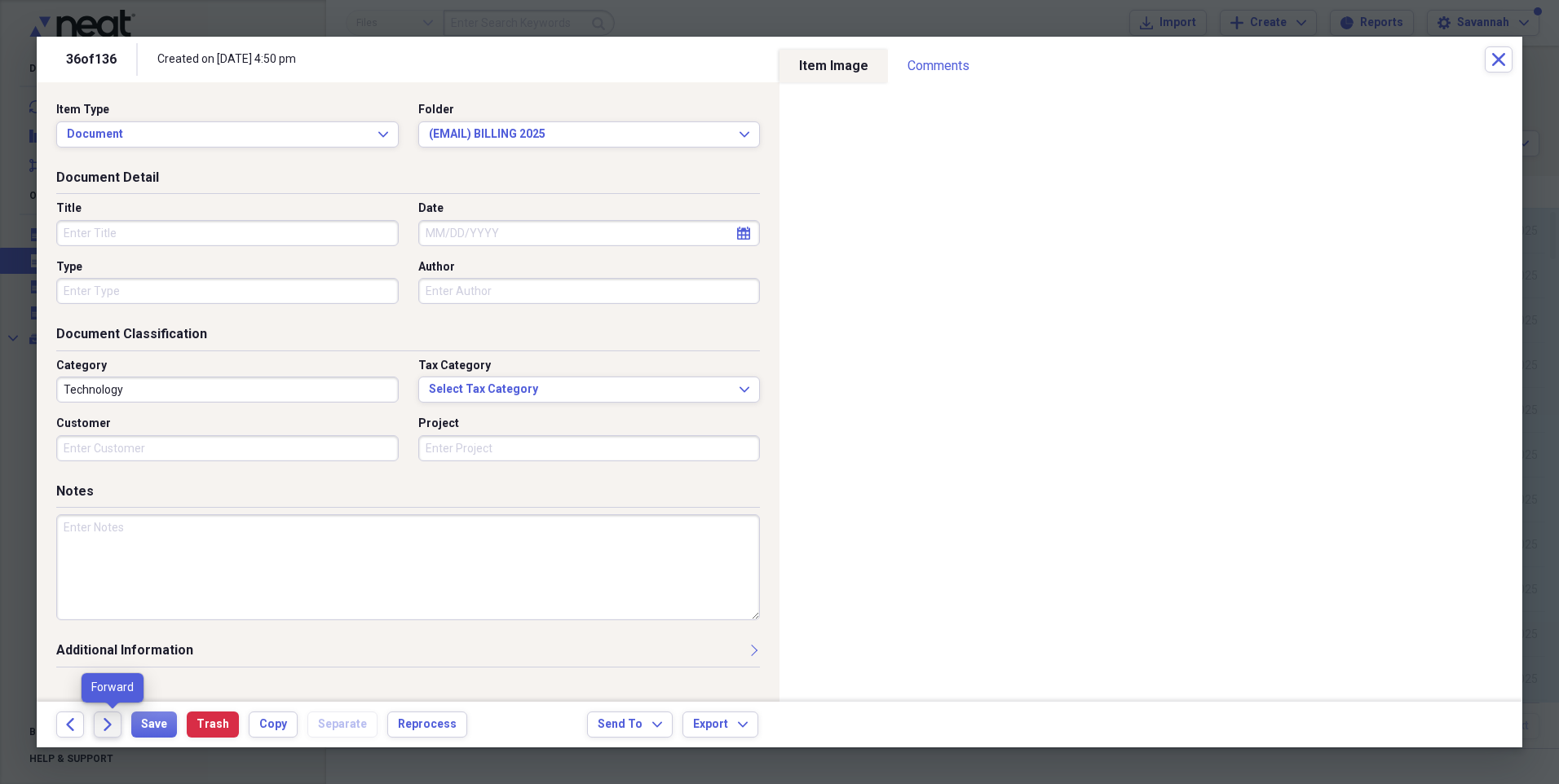 click 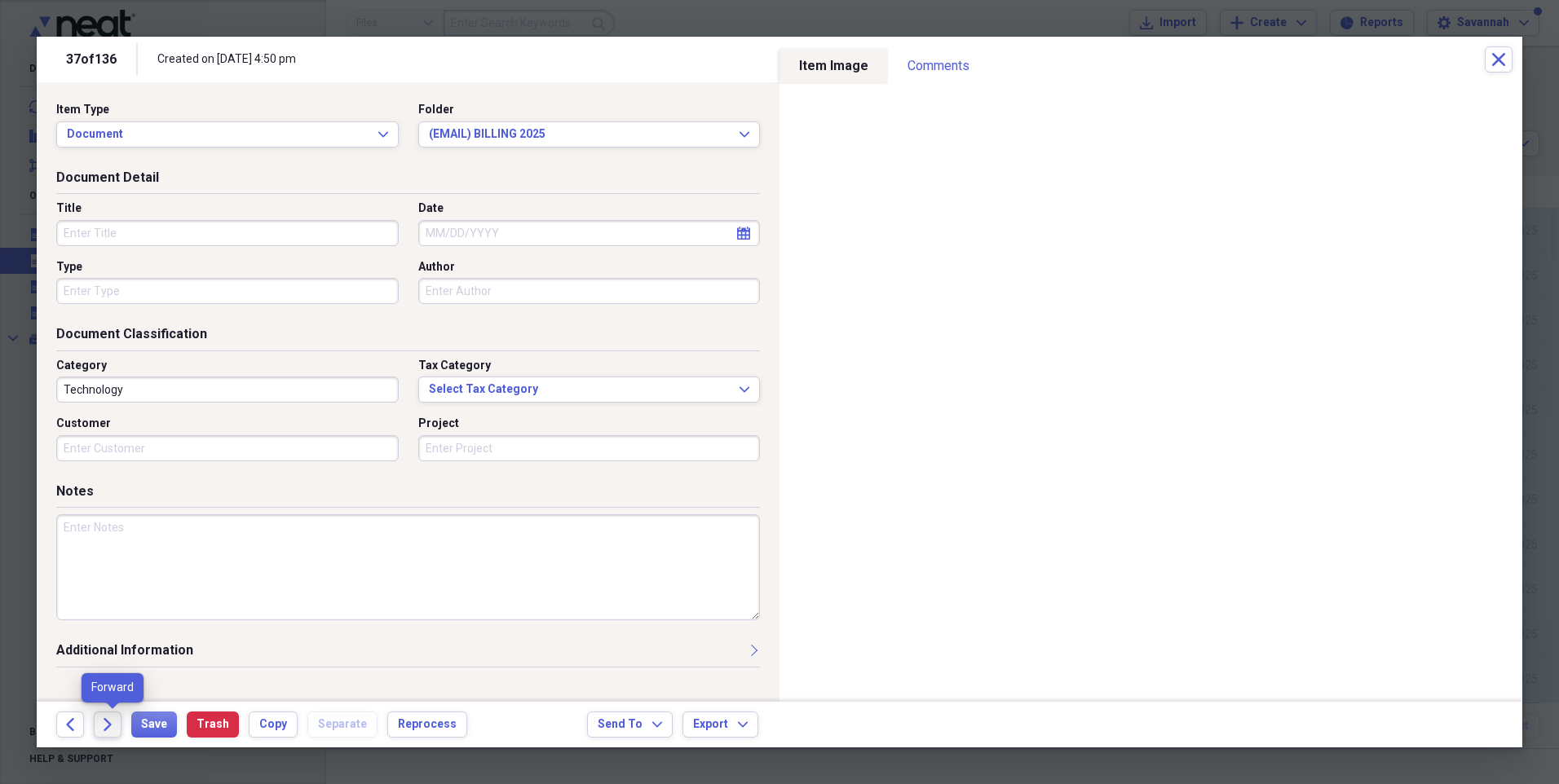 click 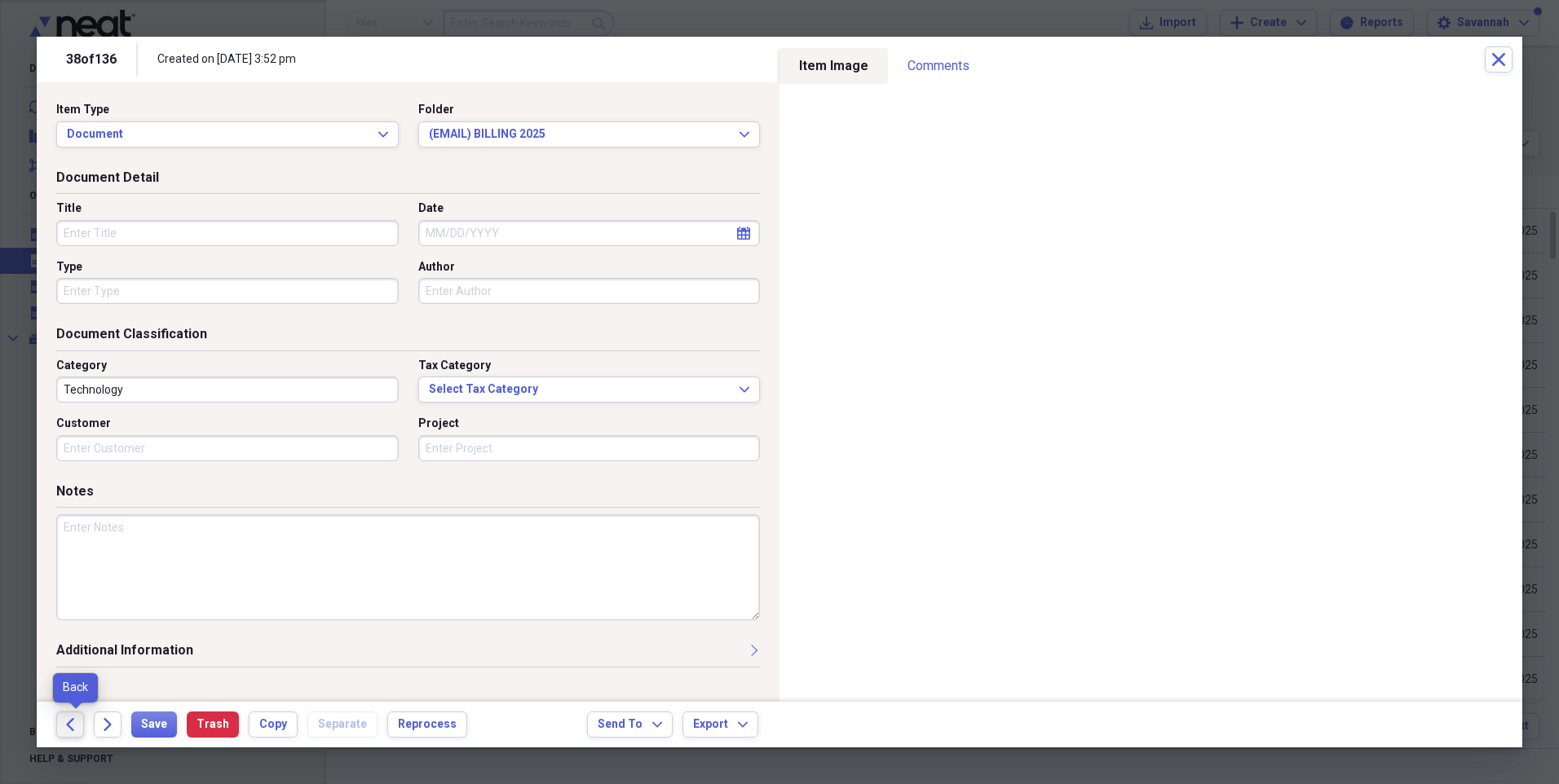 click on "Back" 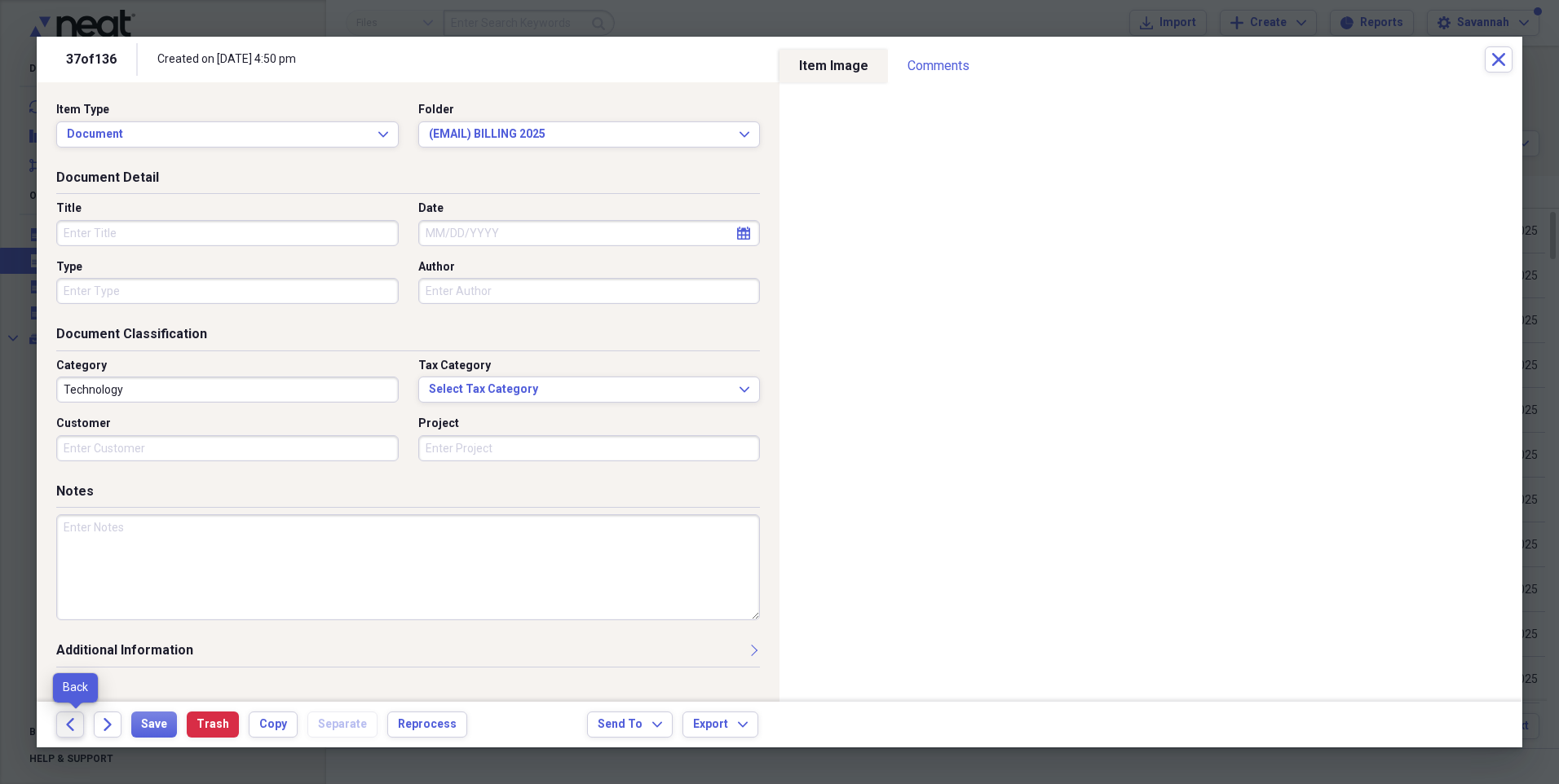 click on "Back" 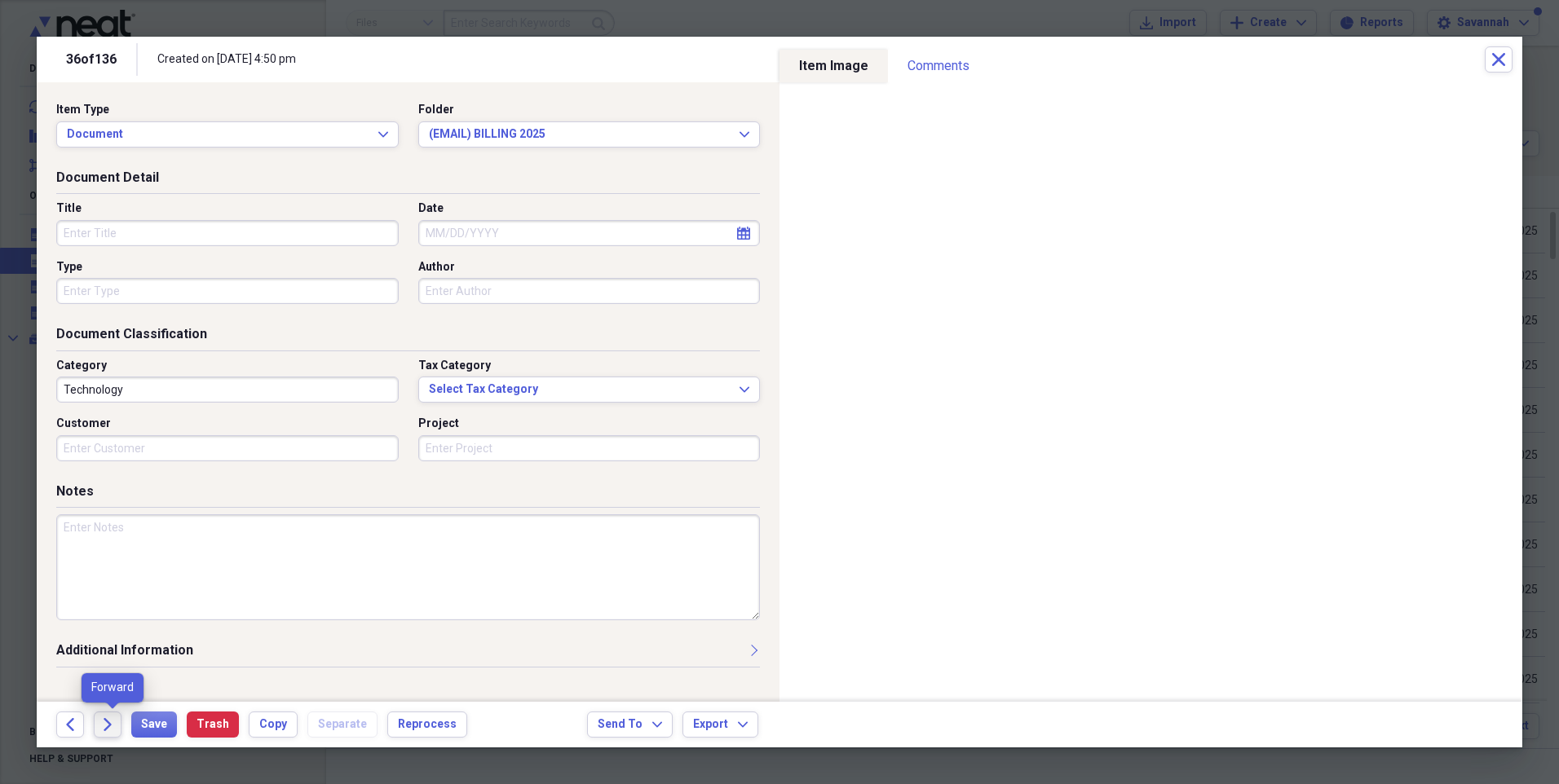click on "Forward" 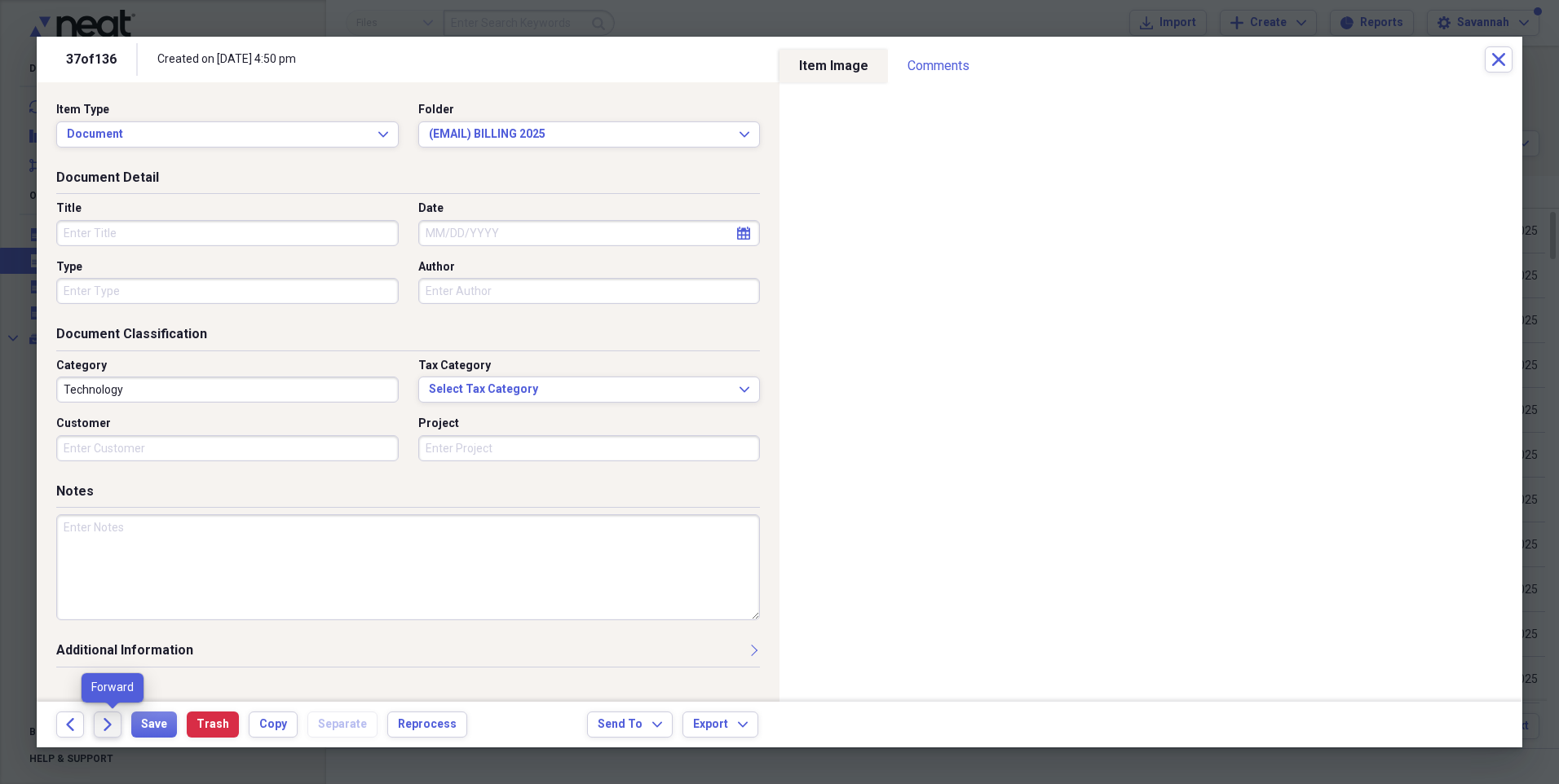 click on "Forward" 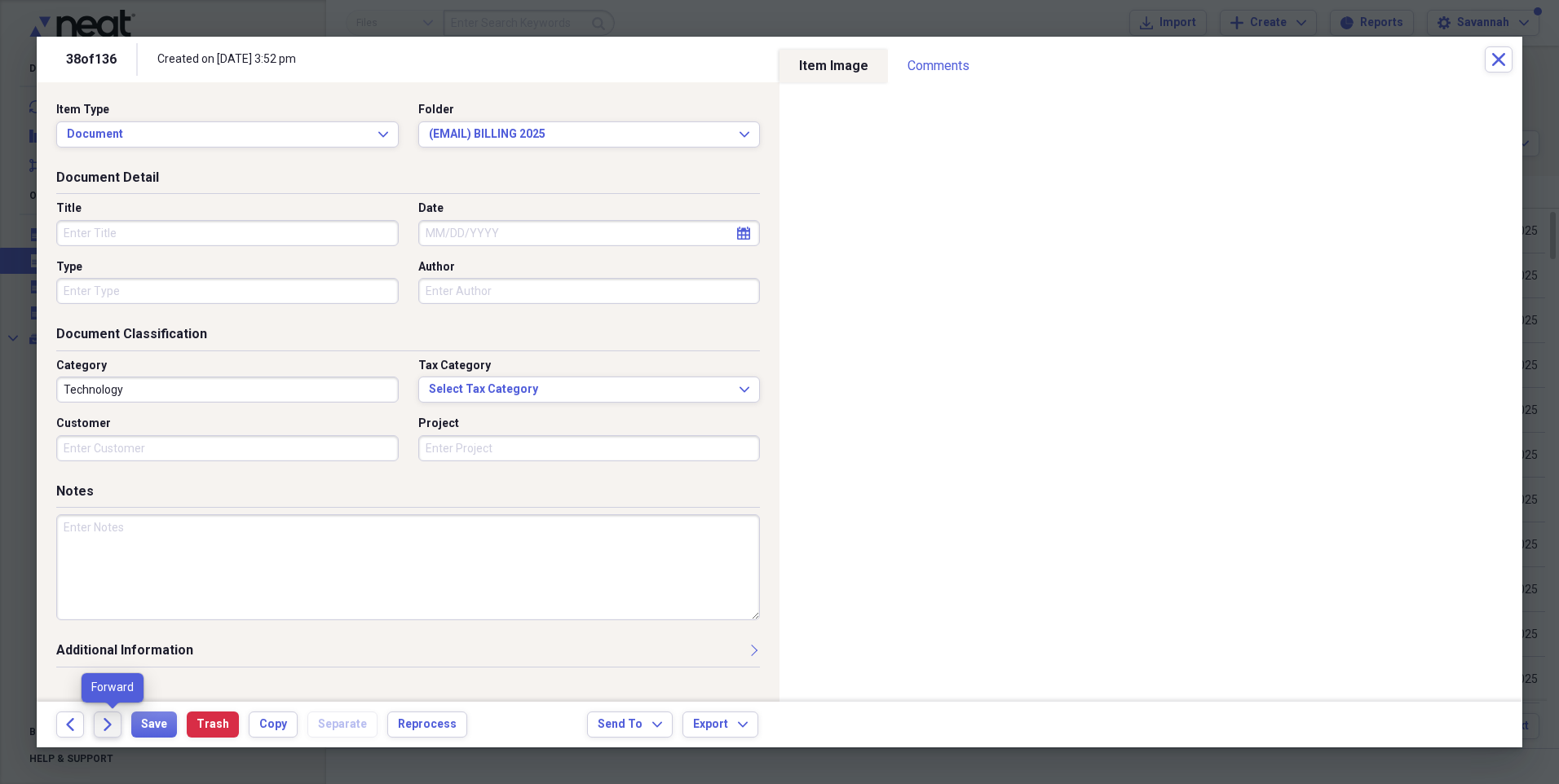 click on "Forward" 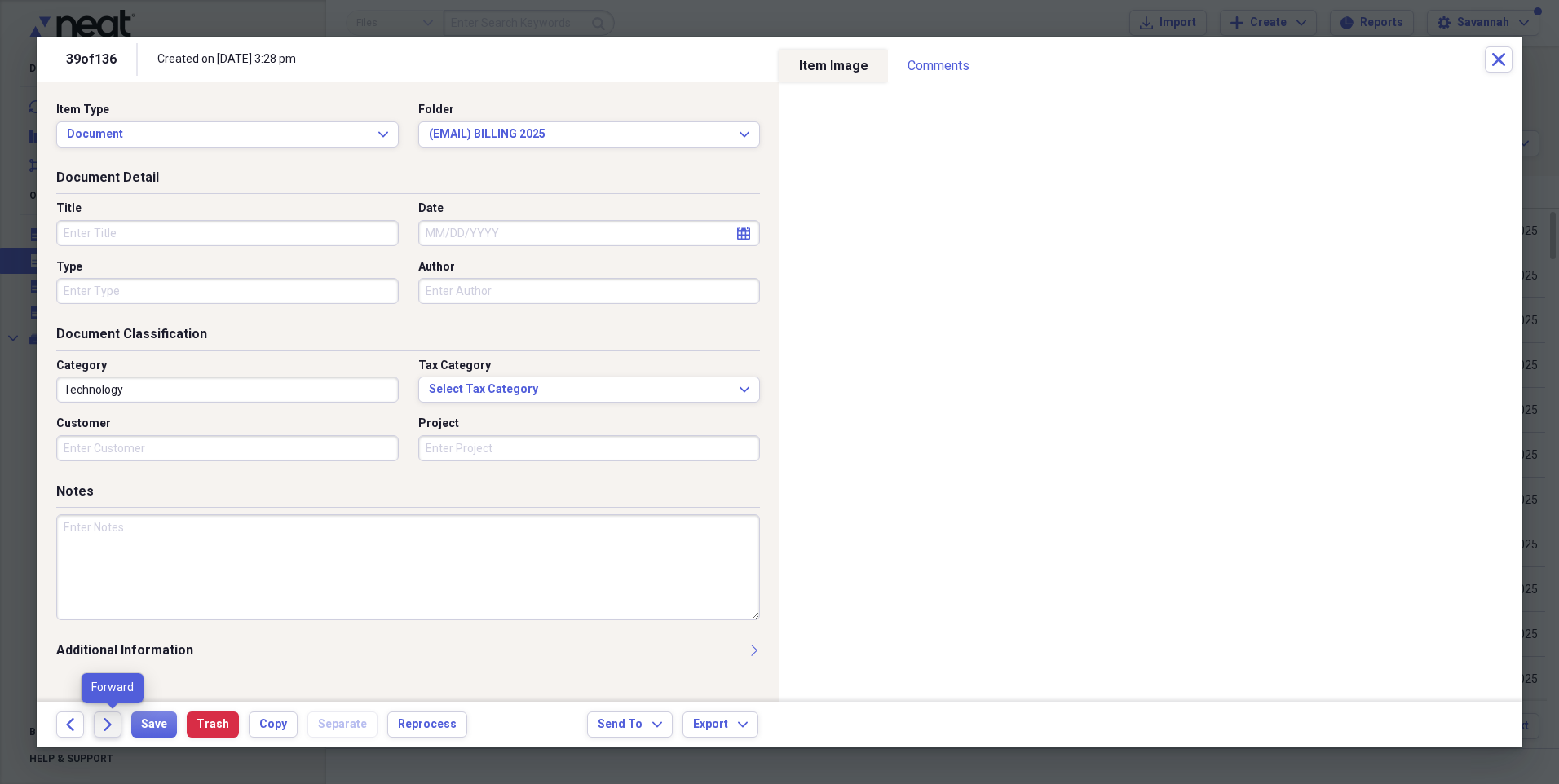 click on "Forward" 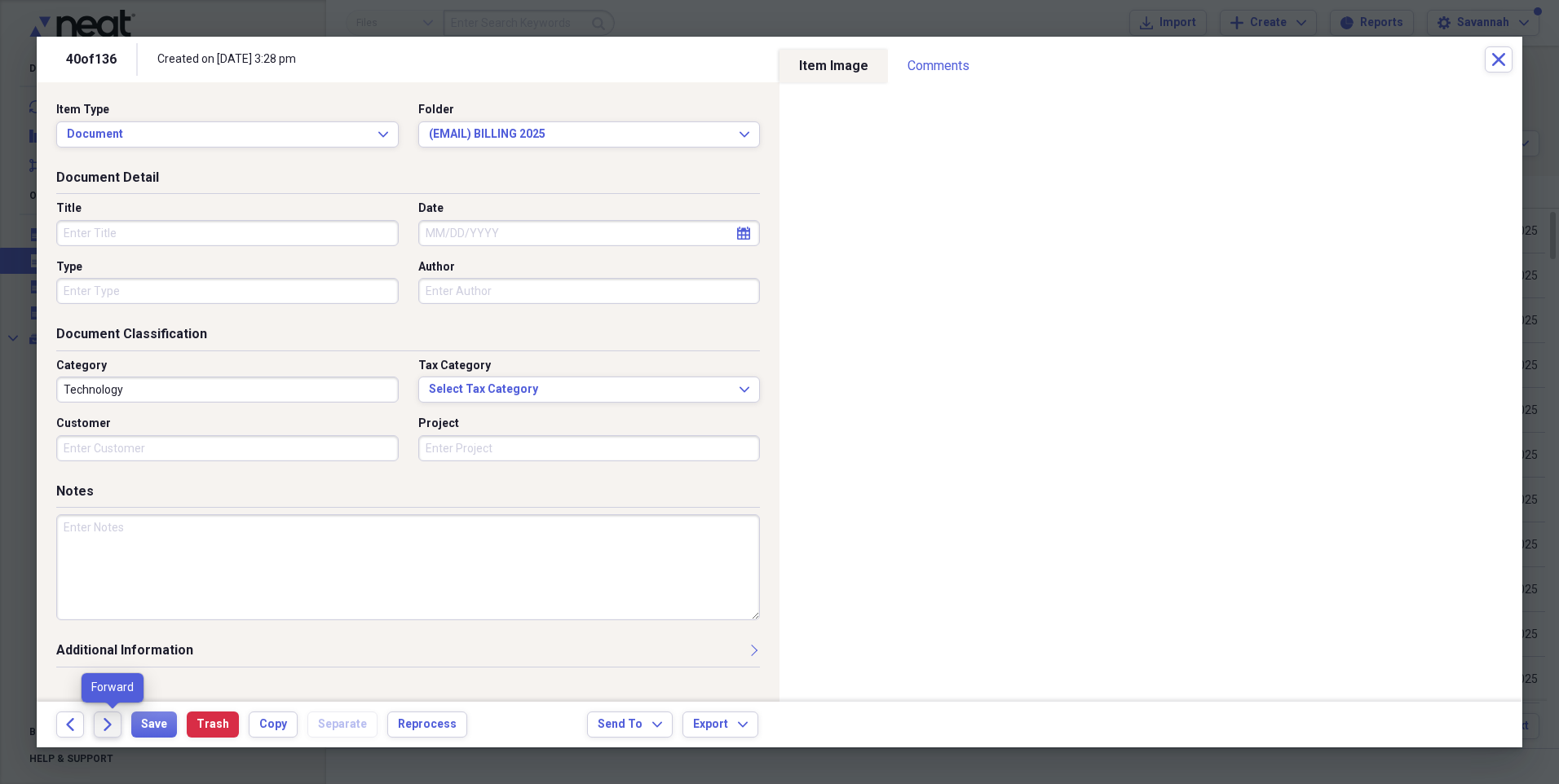 click on "Forward" 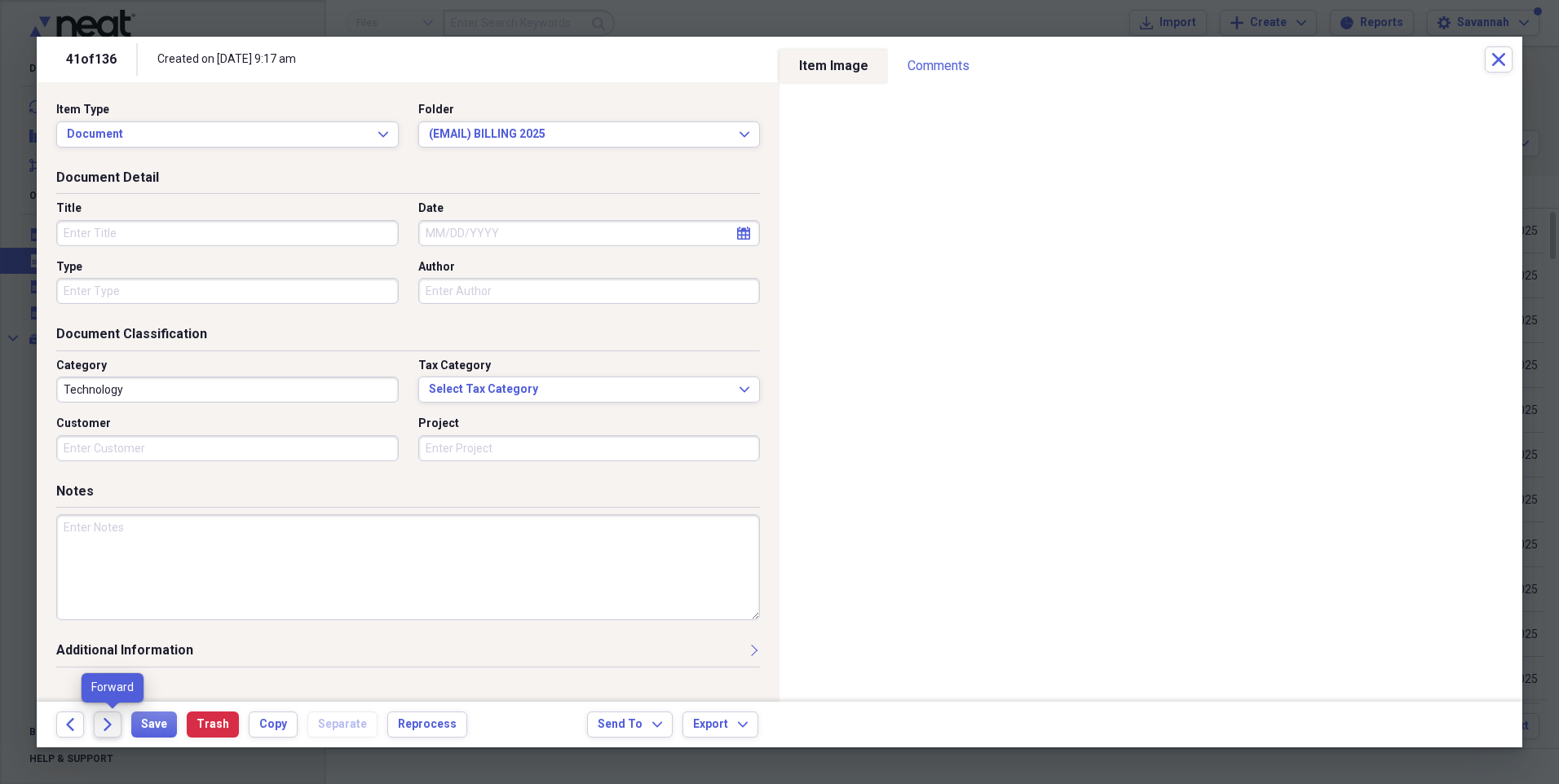 click on "Forward" 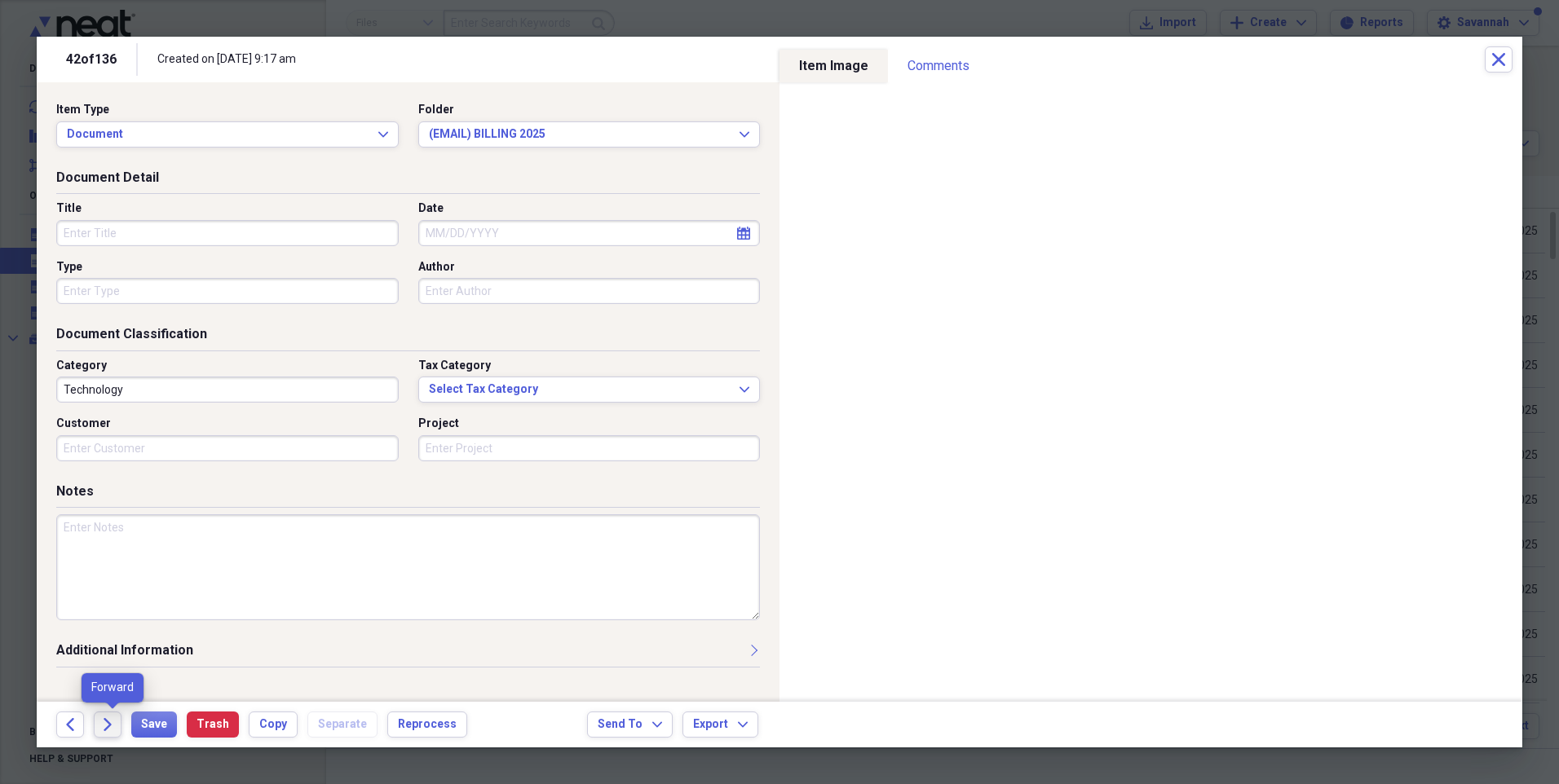 click on "Forward" 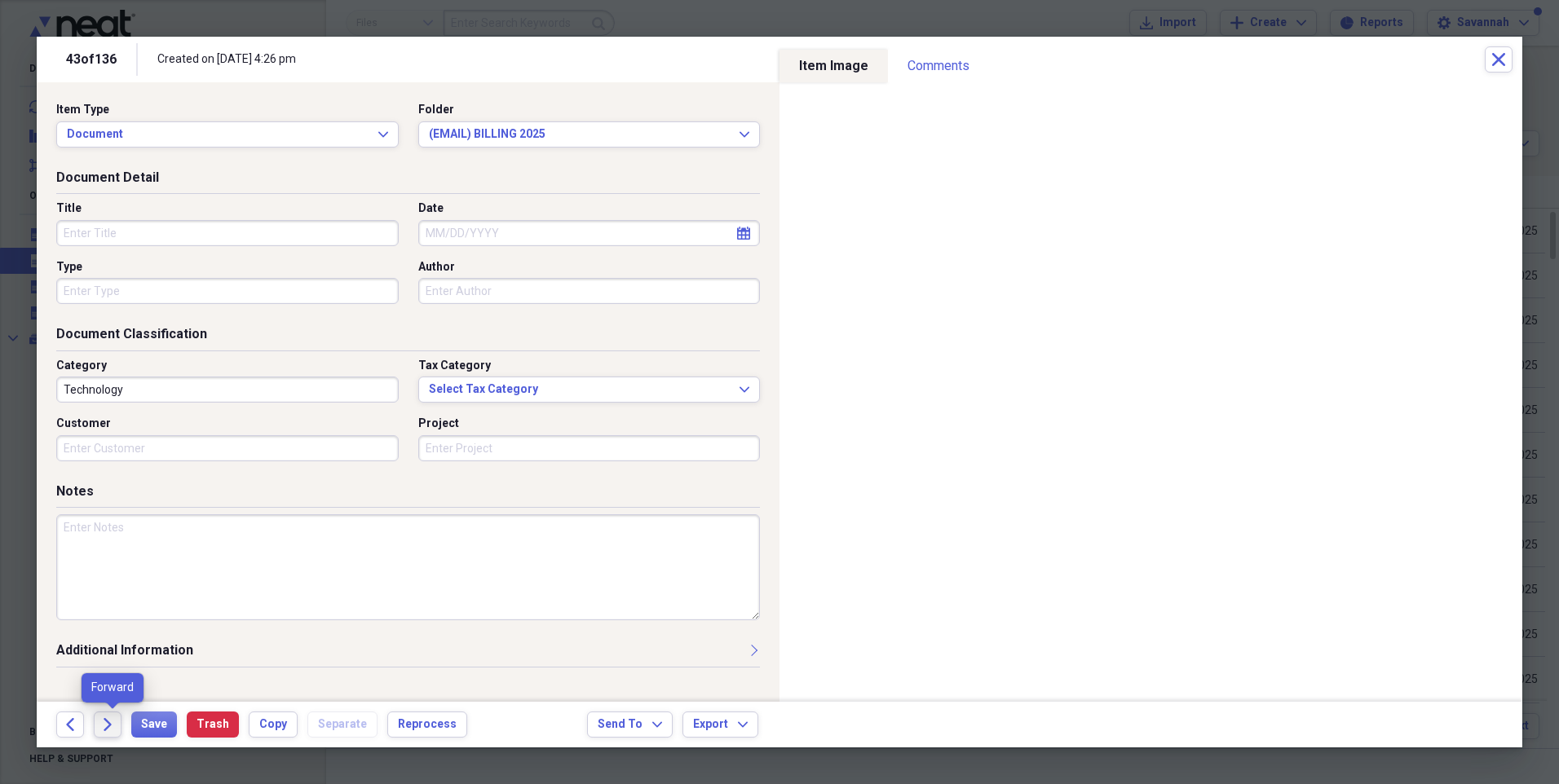 click on "Forward" 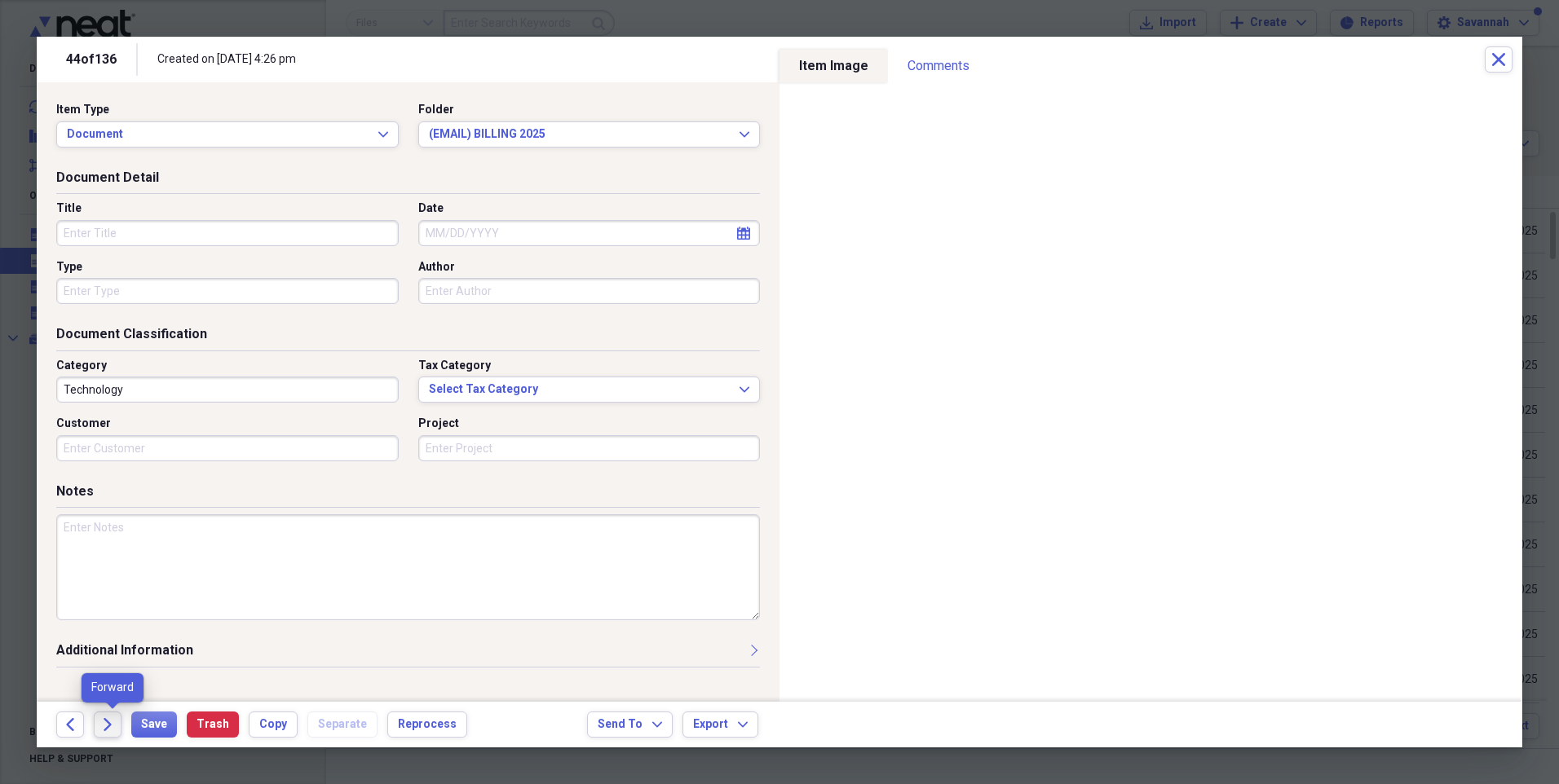 click on "Forward" 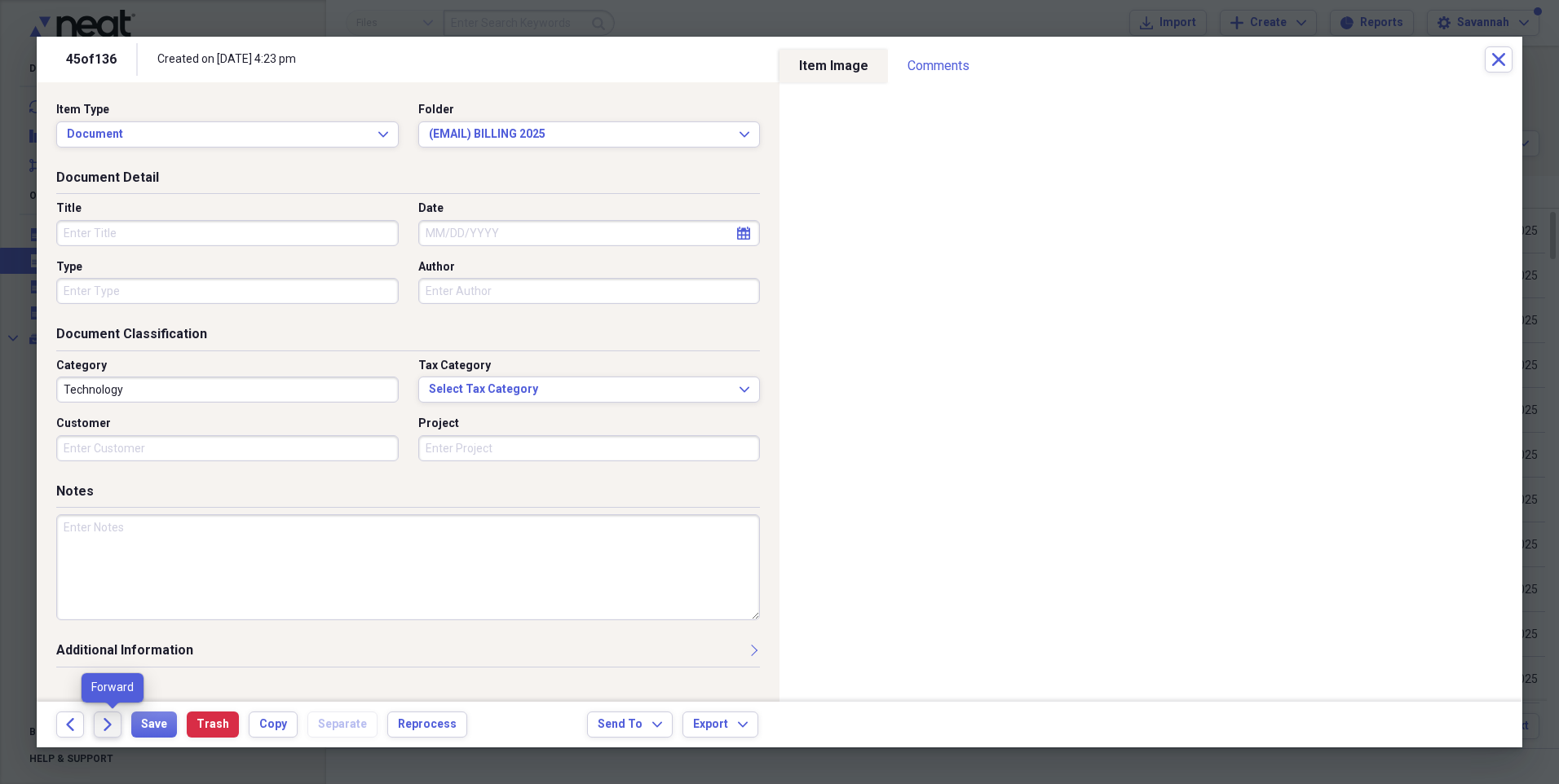 click on "Forward" 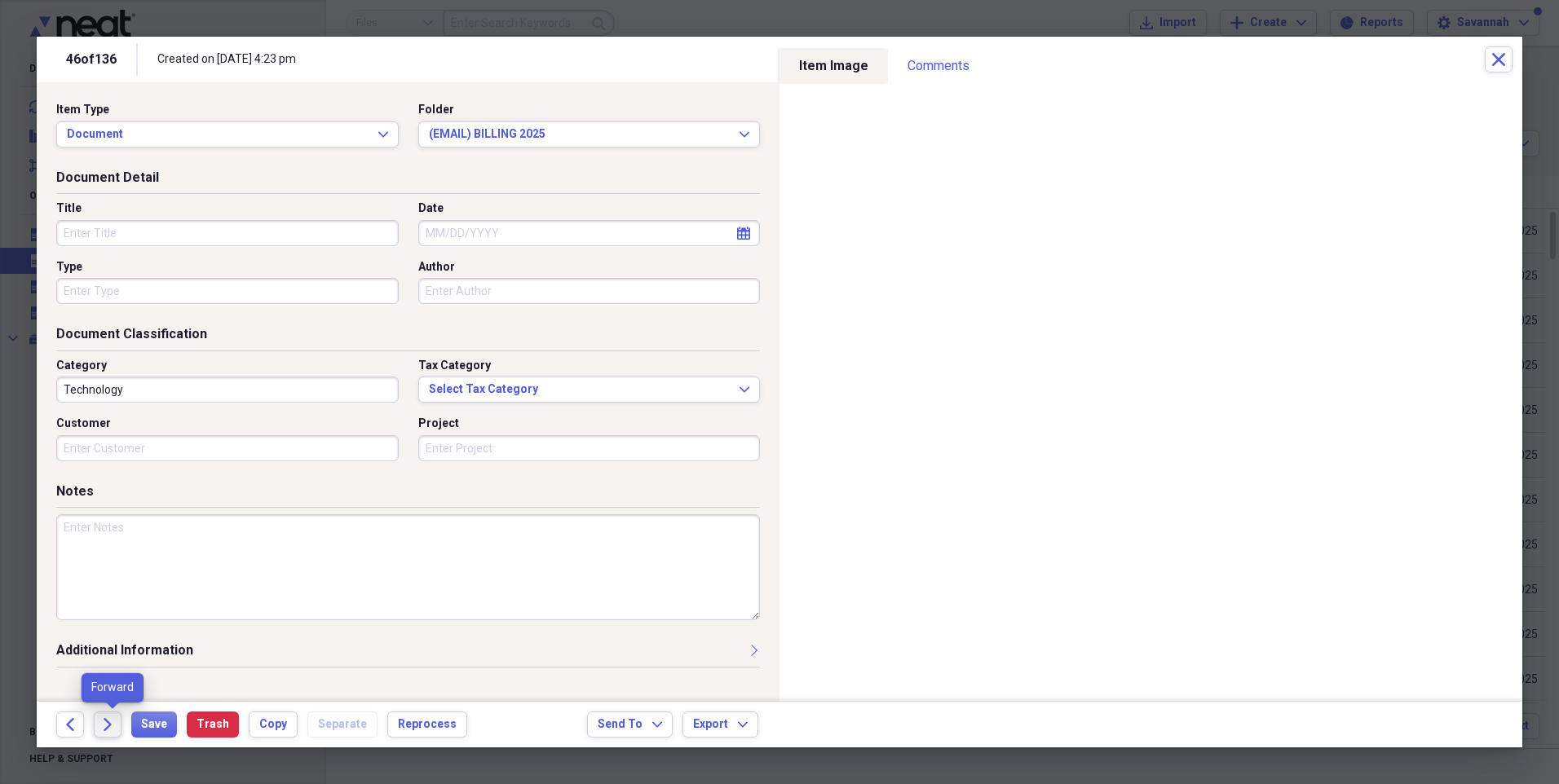 click on "Forward" 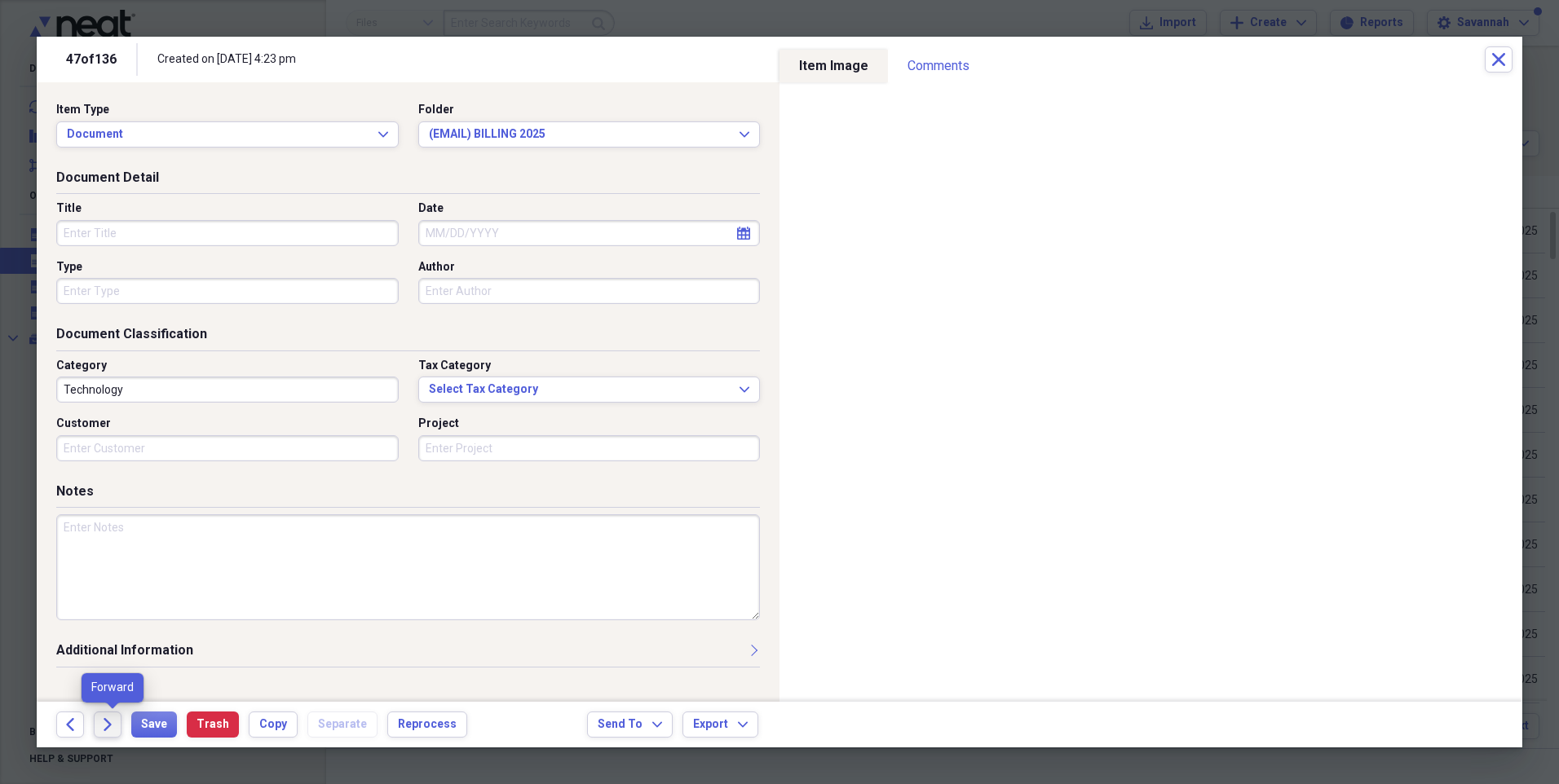 click on "Forward" 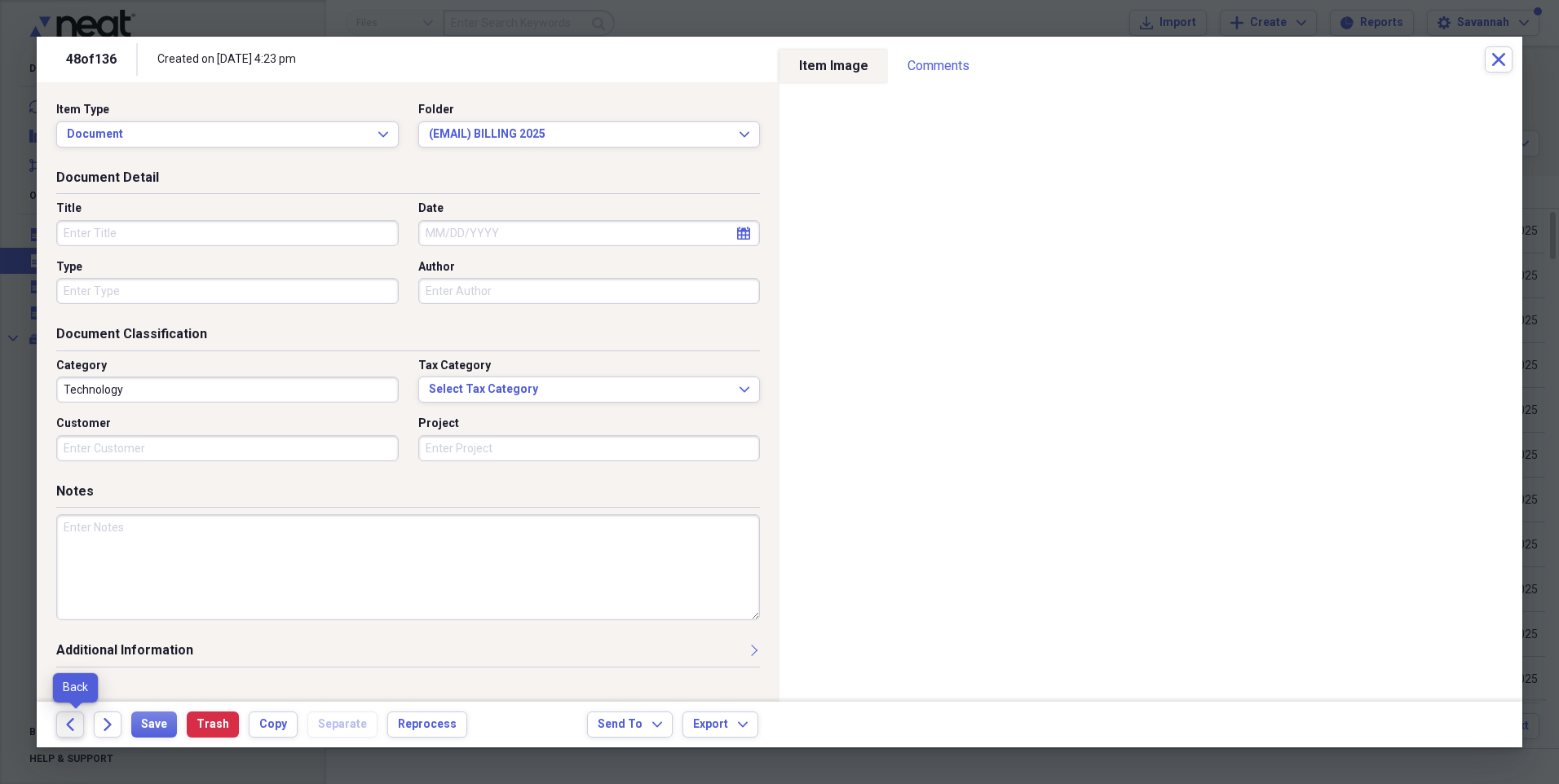 click 